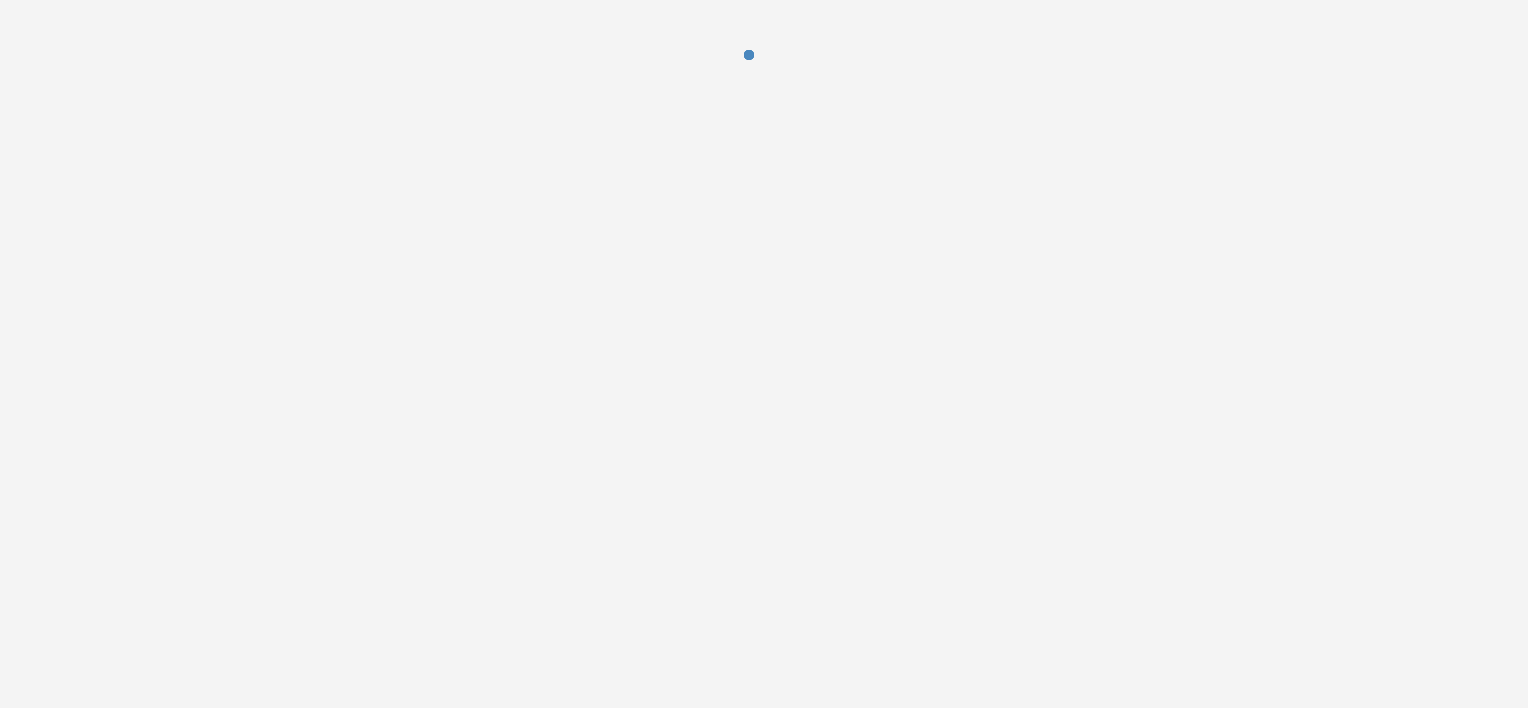 scroll, scrollTop: 0, scrollLeft: 0, axis: both 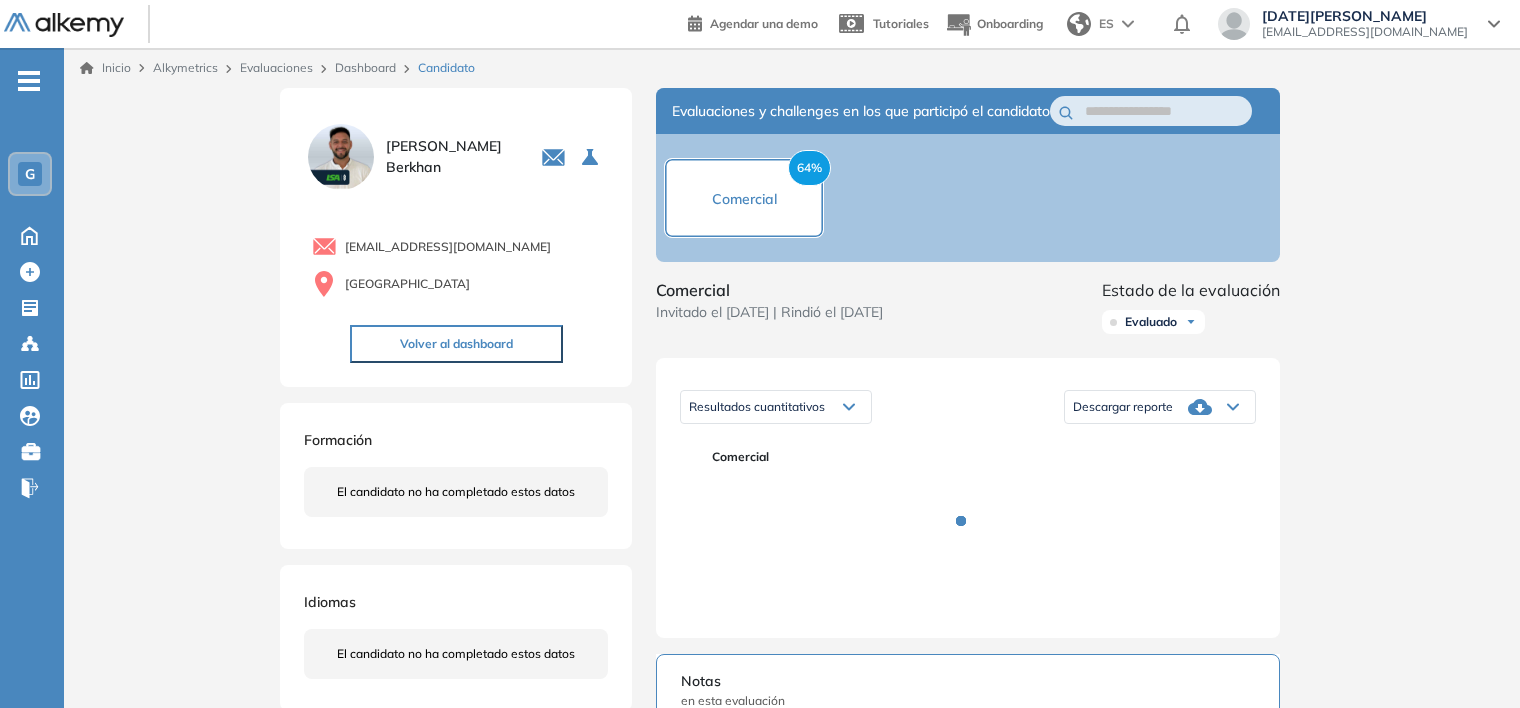 click on "-" at bounding box center (29, 79) 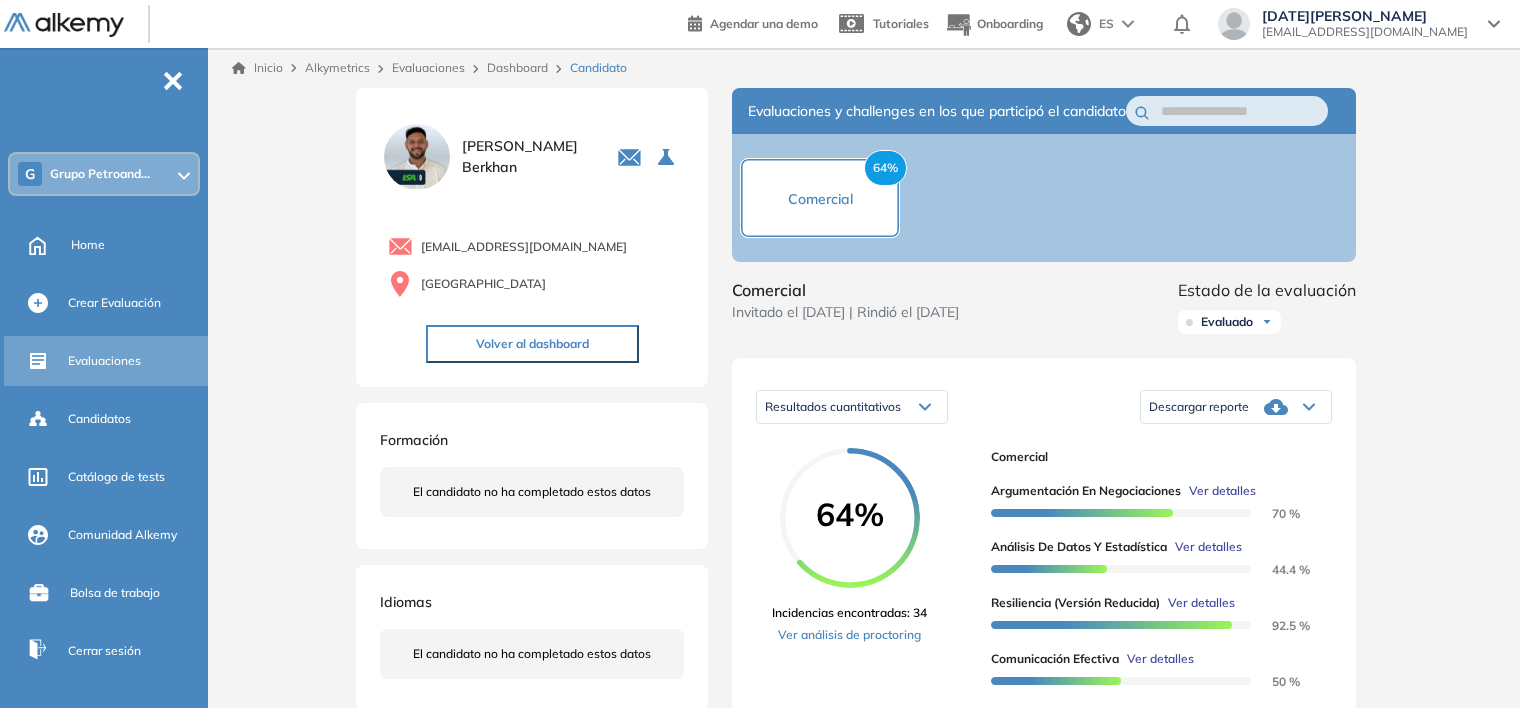 click on "Evaluaciones" at bounding box center (136, 361) 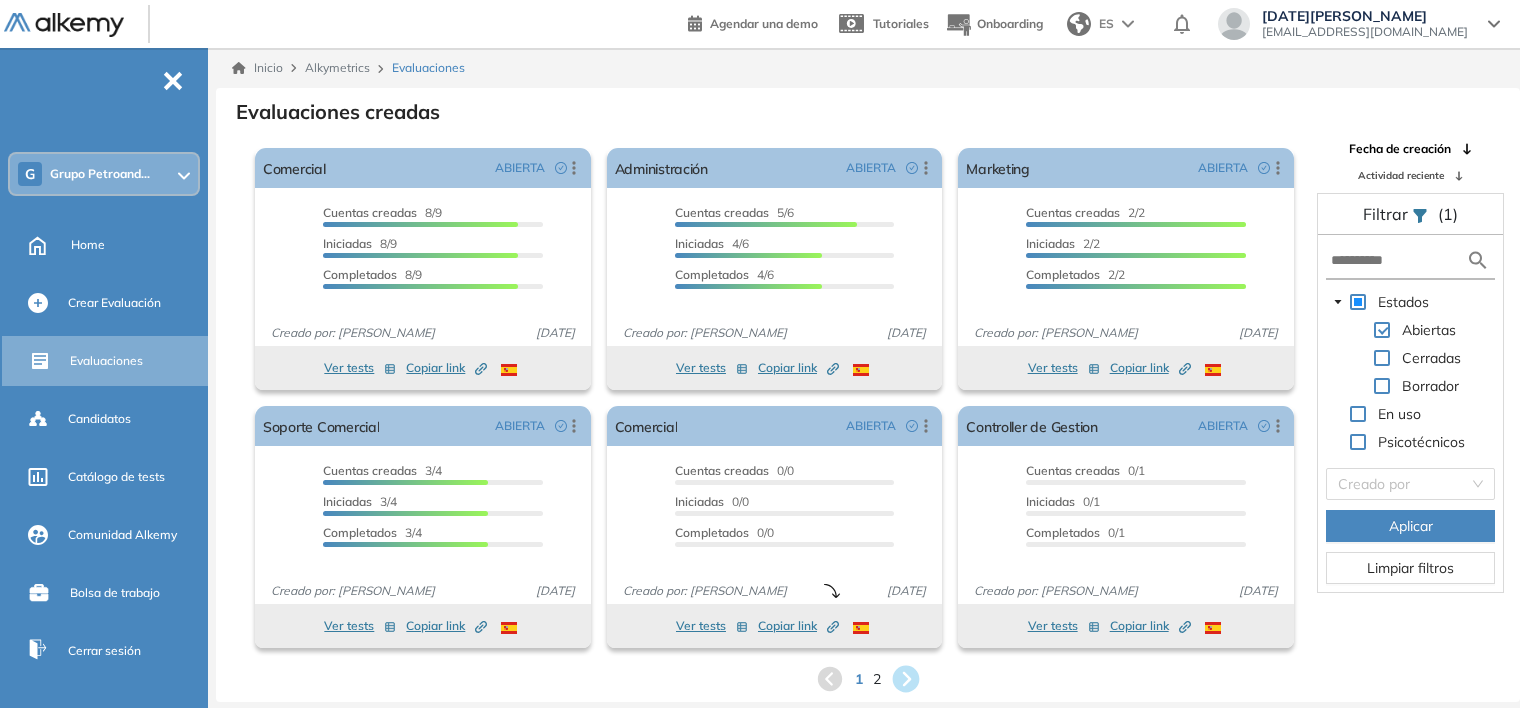 click 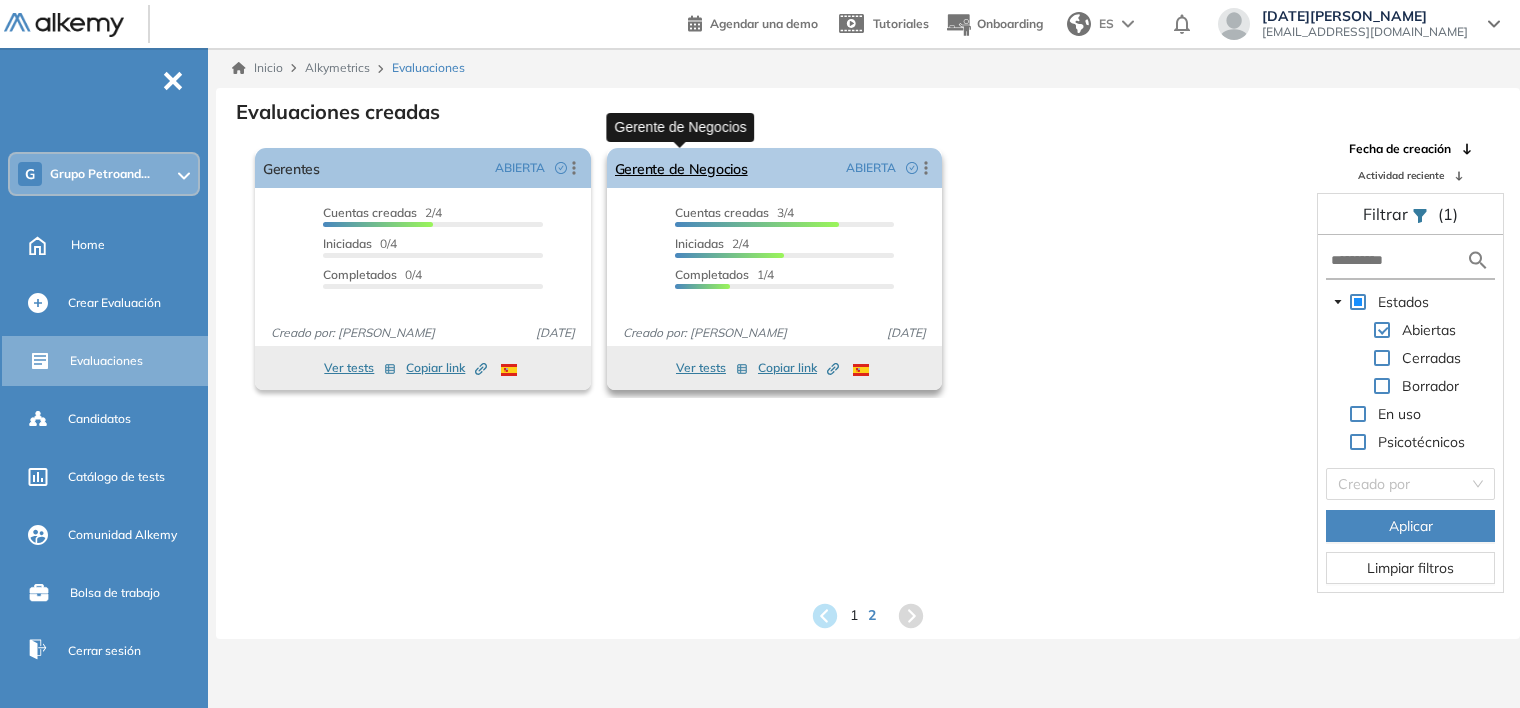 click on "Gerente de Negocios" at bounding box center [681, 168] 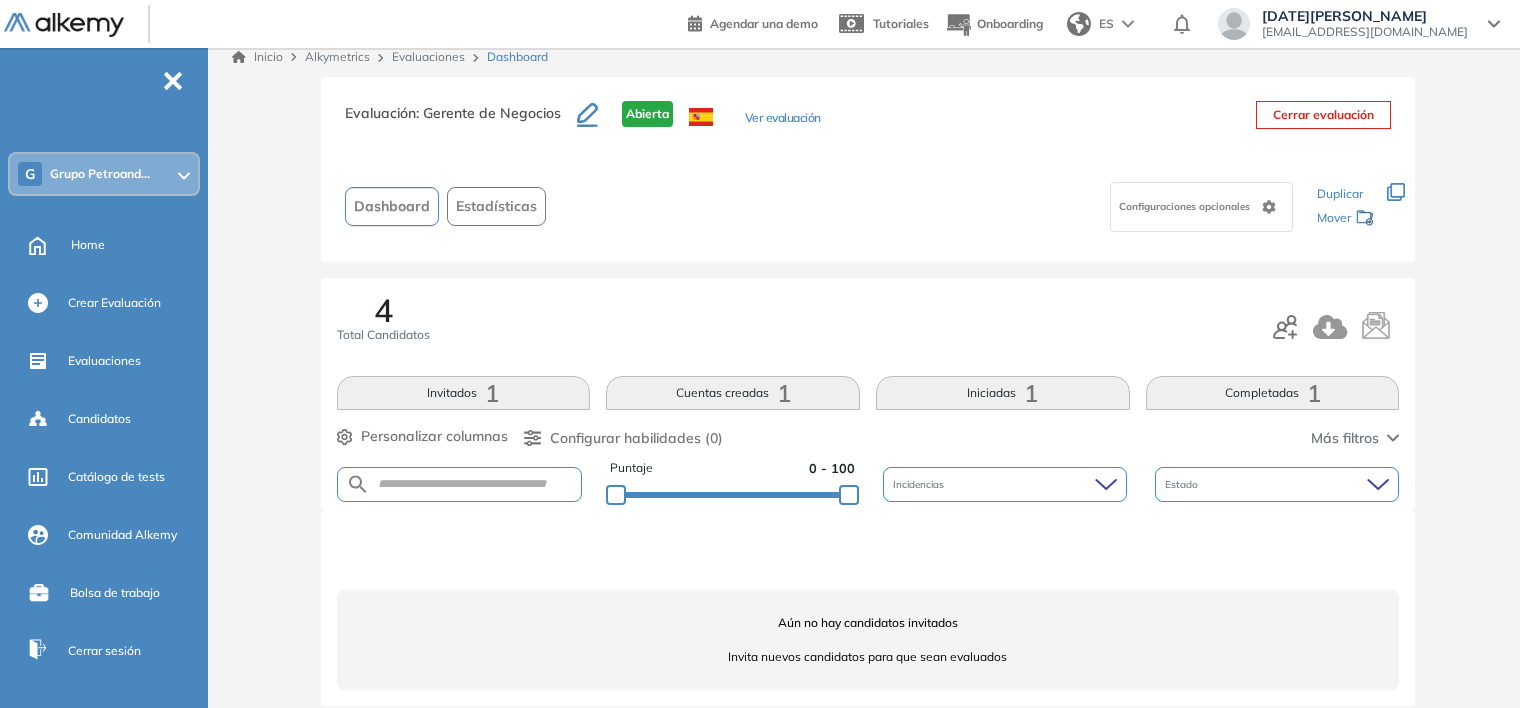 scroll, scrollTop: 0, scrollLeft: 0, axis: both 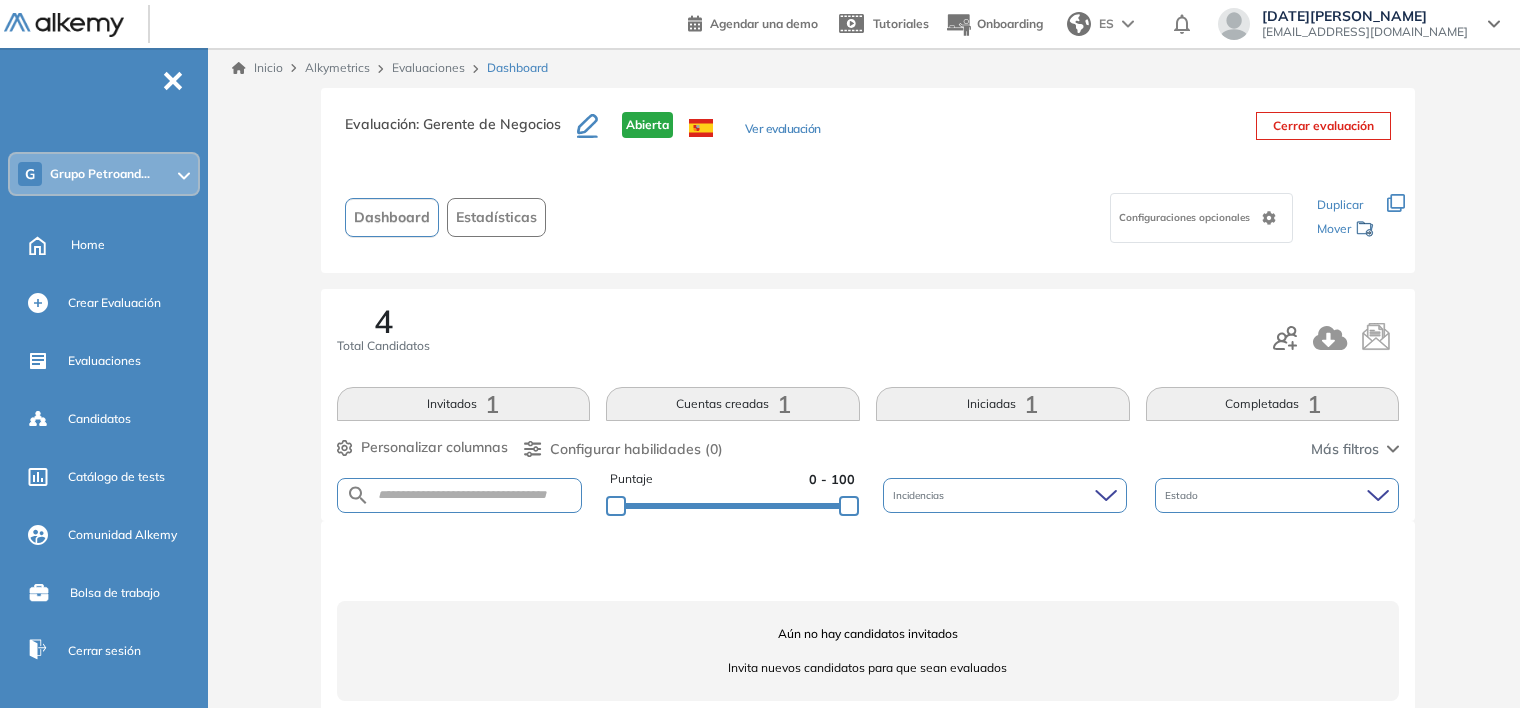 click on "Evaluaciones" at bounding box center (428, 67) 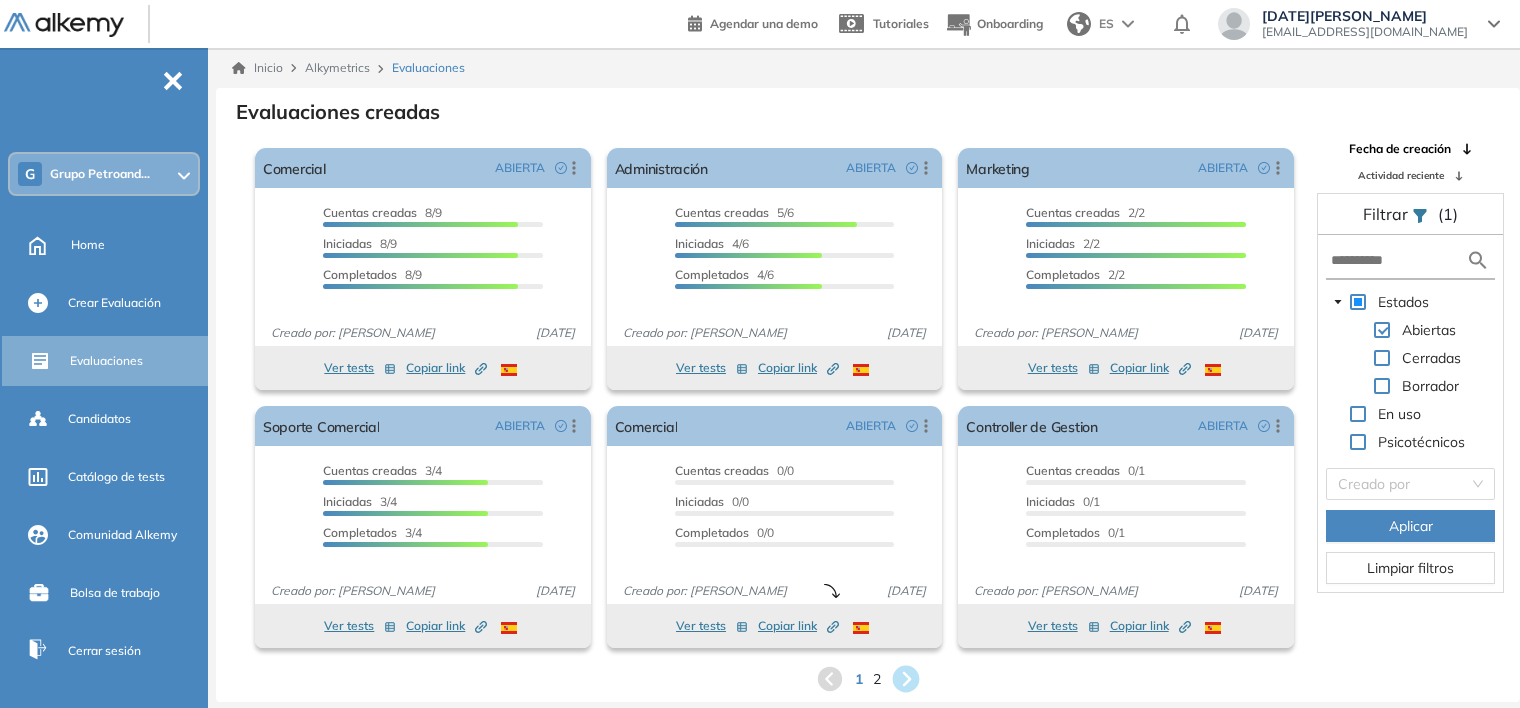 click 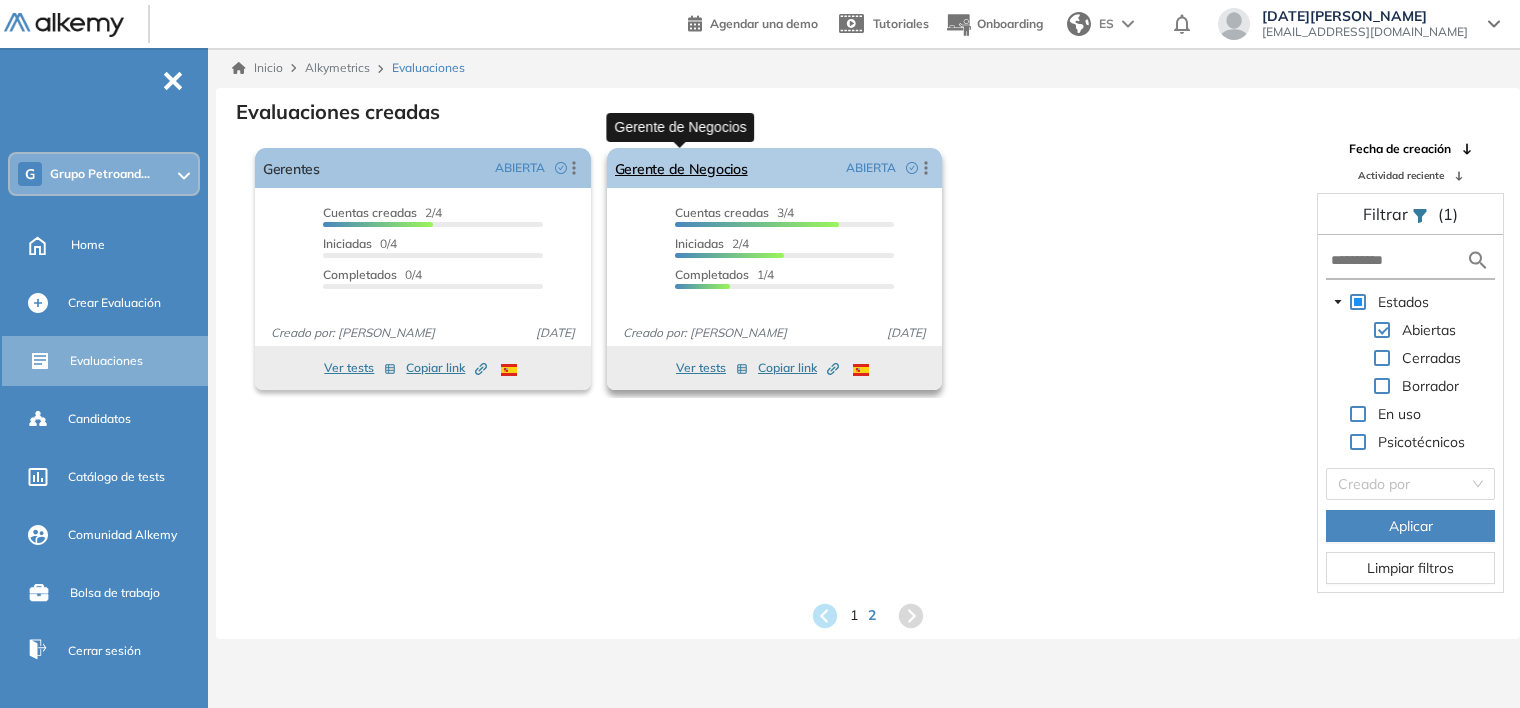 click on "Gerente de Negocios" at bounding box center [681, 168] 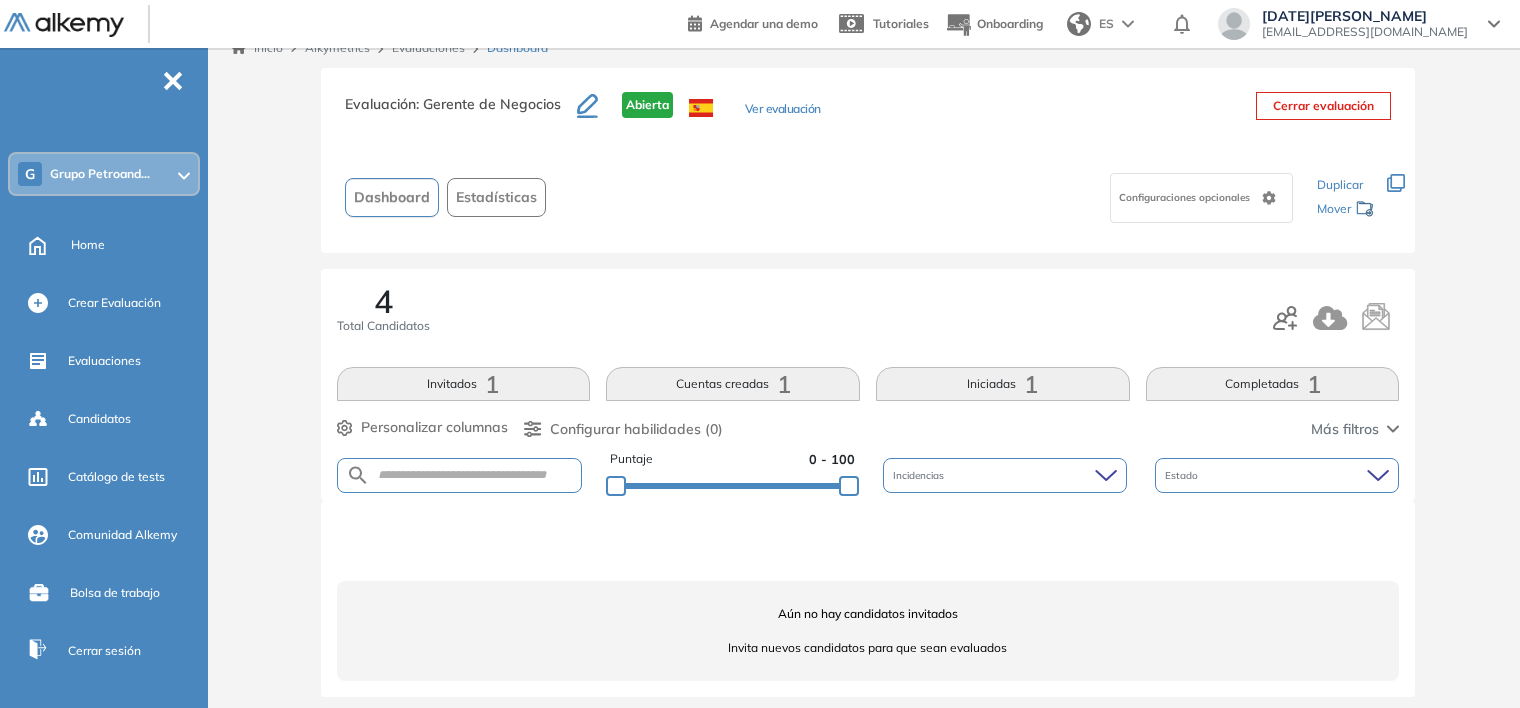 scroll, scrollTop: 32, scrollLeft: 0, axis: vertical 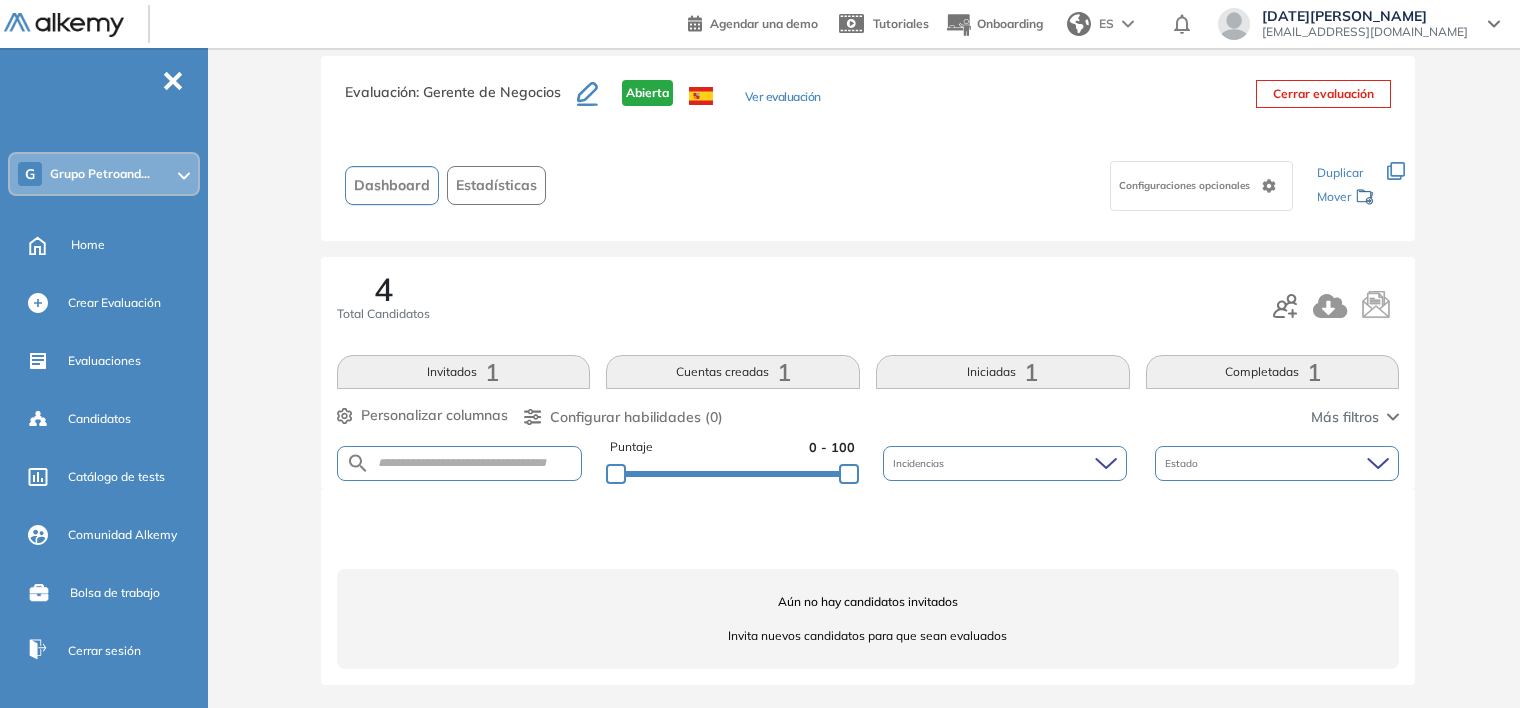 click on "Completadas 1" at bounding box center (1273, 372) 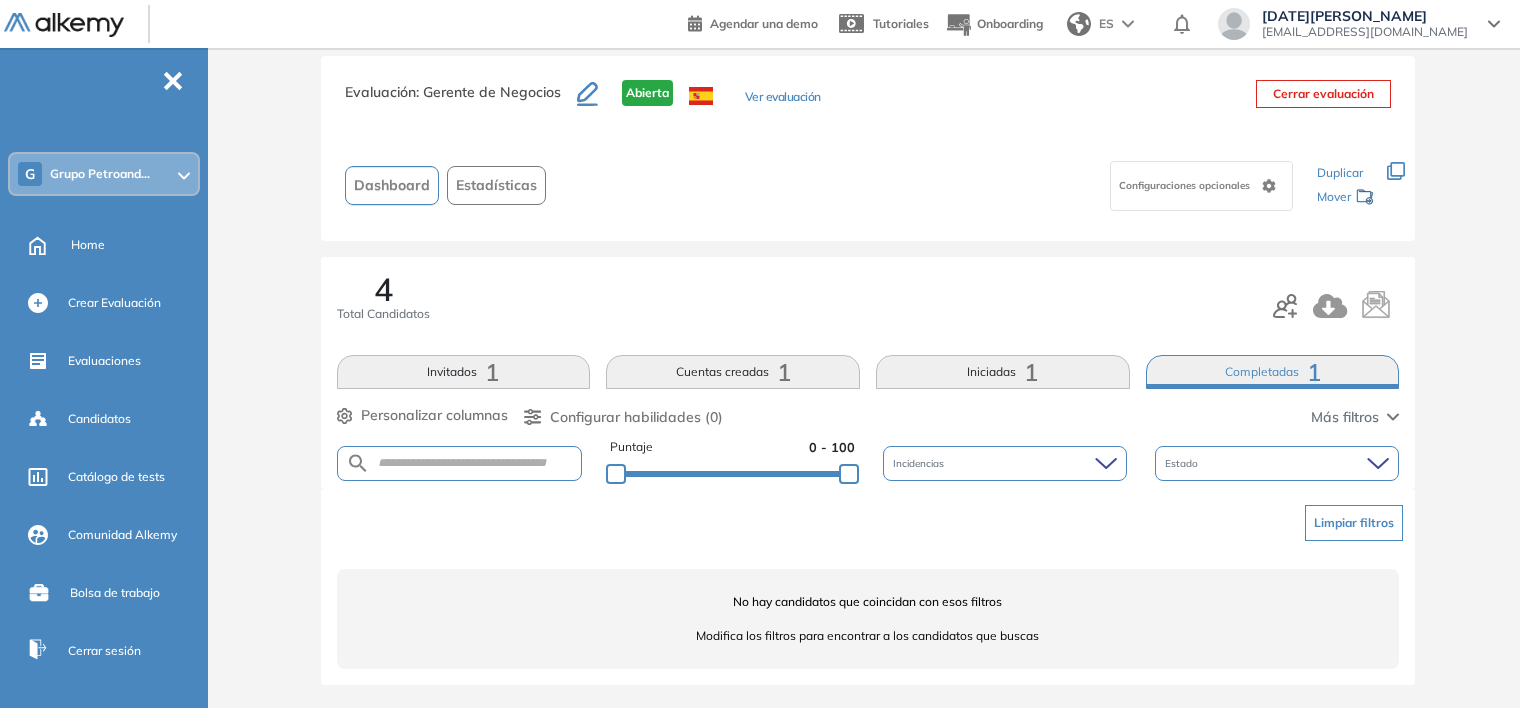 click on "1" at bounding box center [1031, 372] 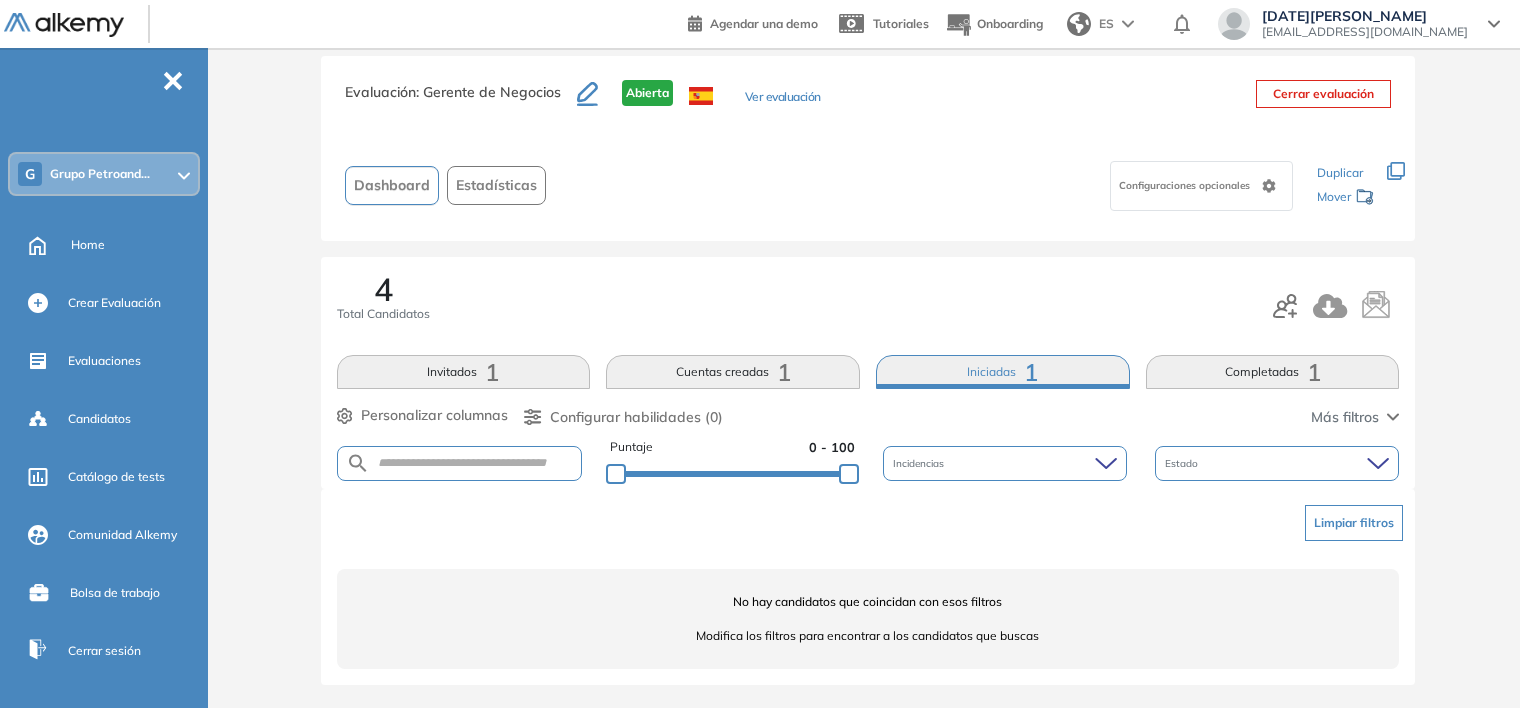 click on "Cuentas creadas 1" at bounding box center (733, 372) 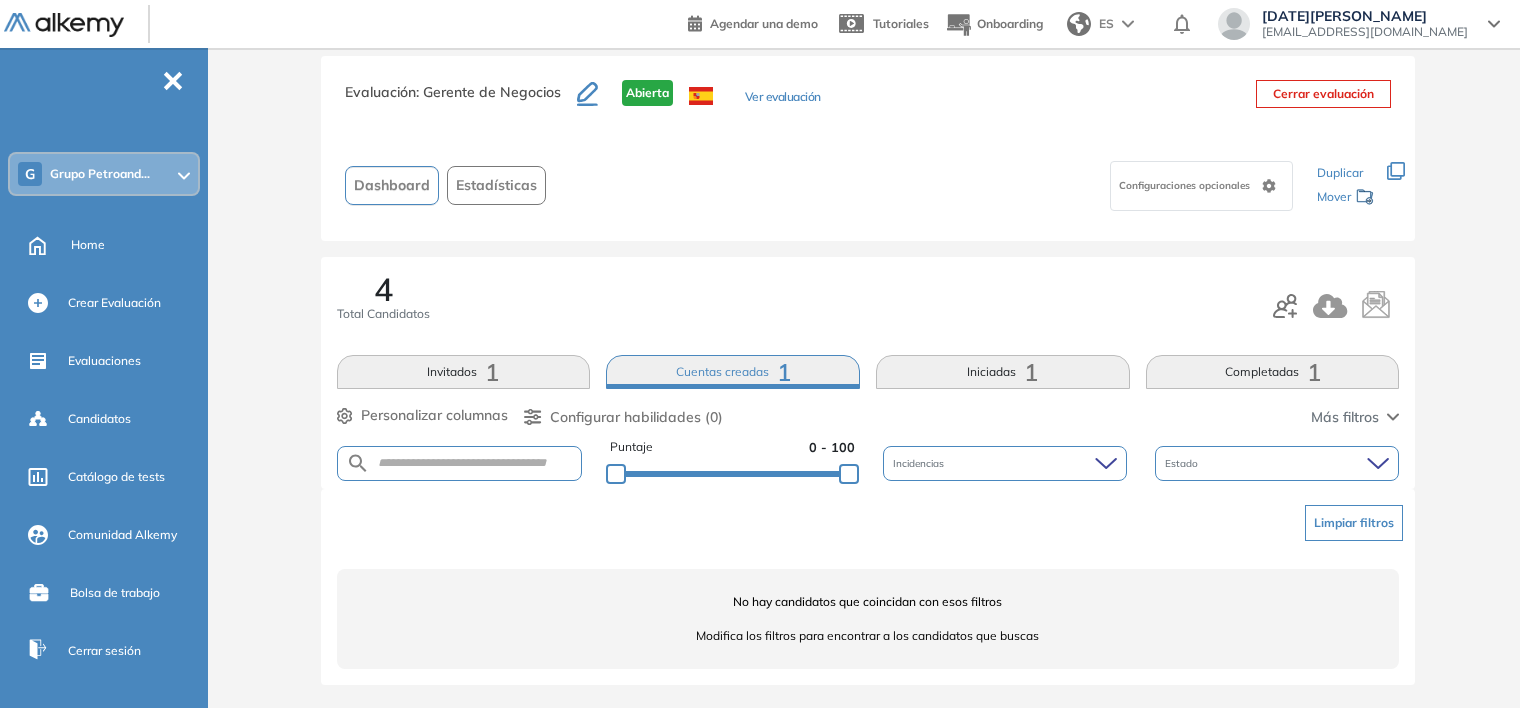 click on "Invitados 1" at bounding box center (464, 372) 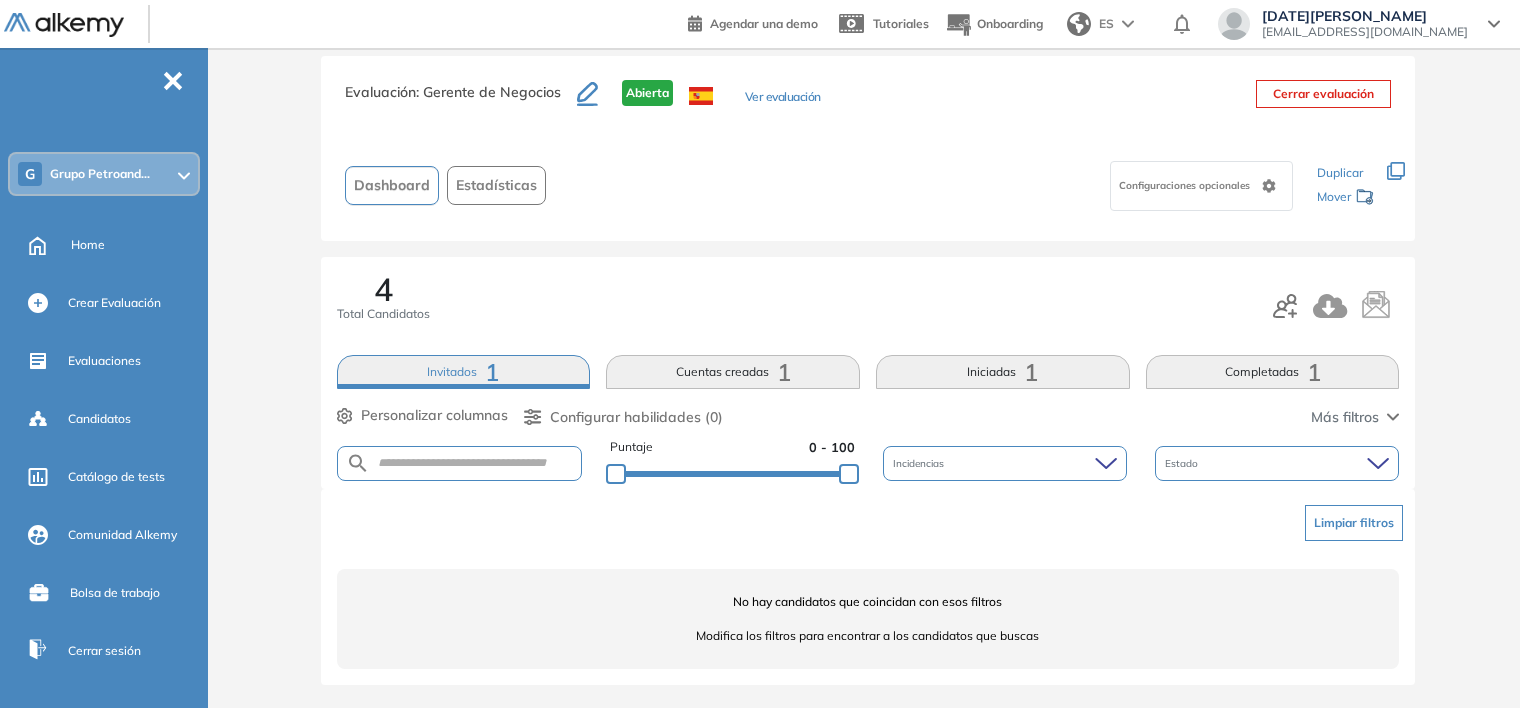 scroll, scrollTop: 0, scrollLeft: 0, axis: both 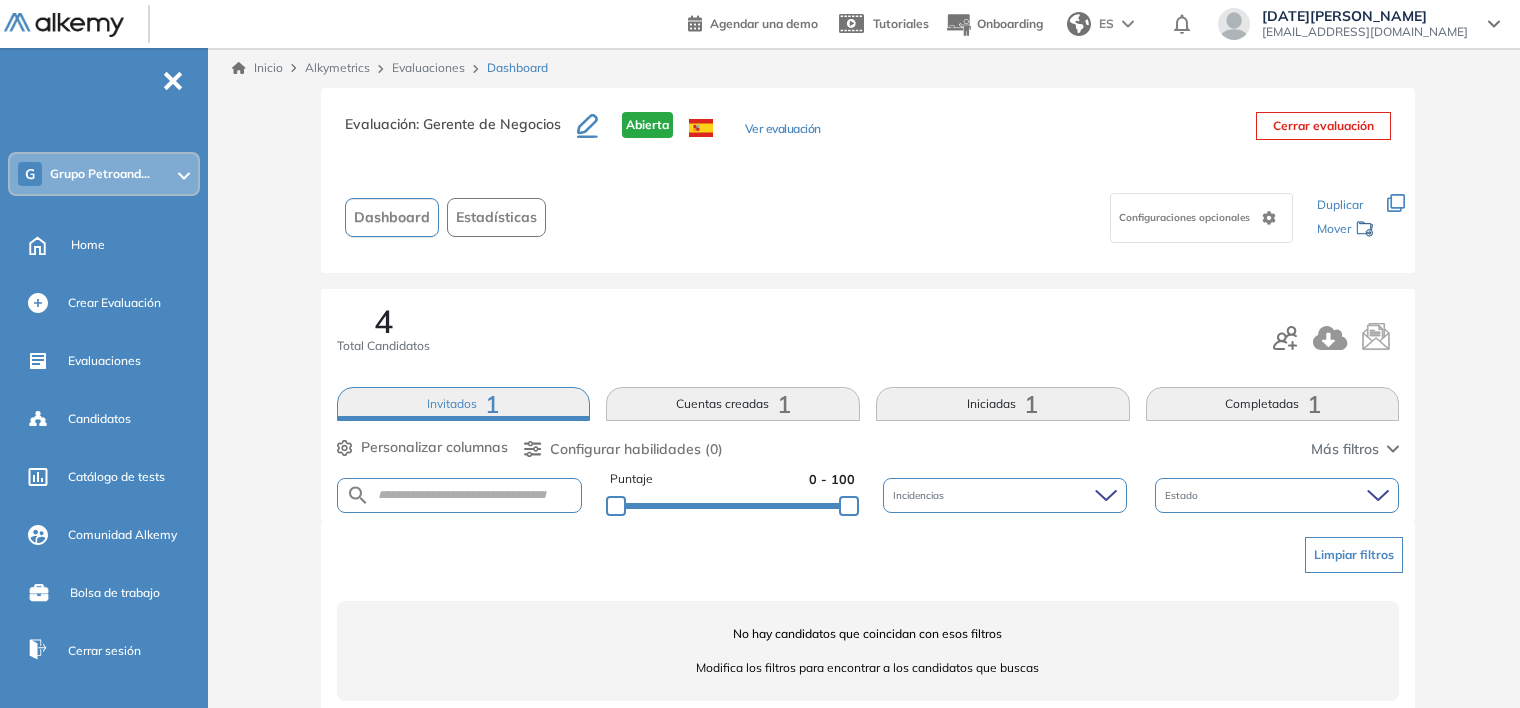 click on "Evaluaciones" at bounding box center [428, 67] 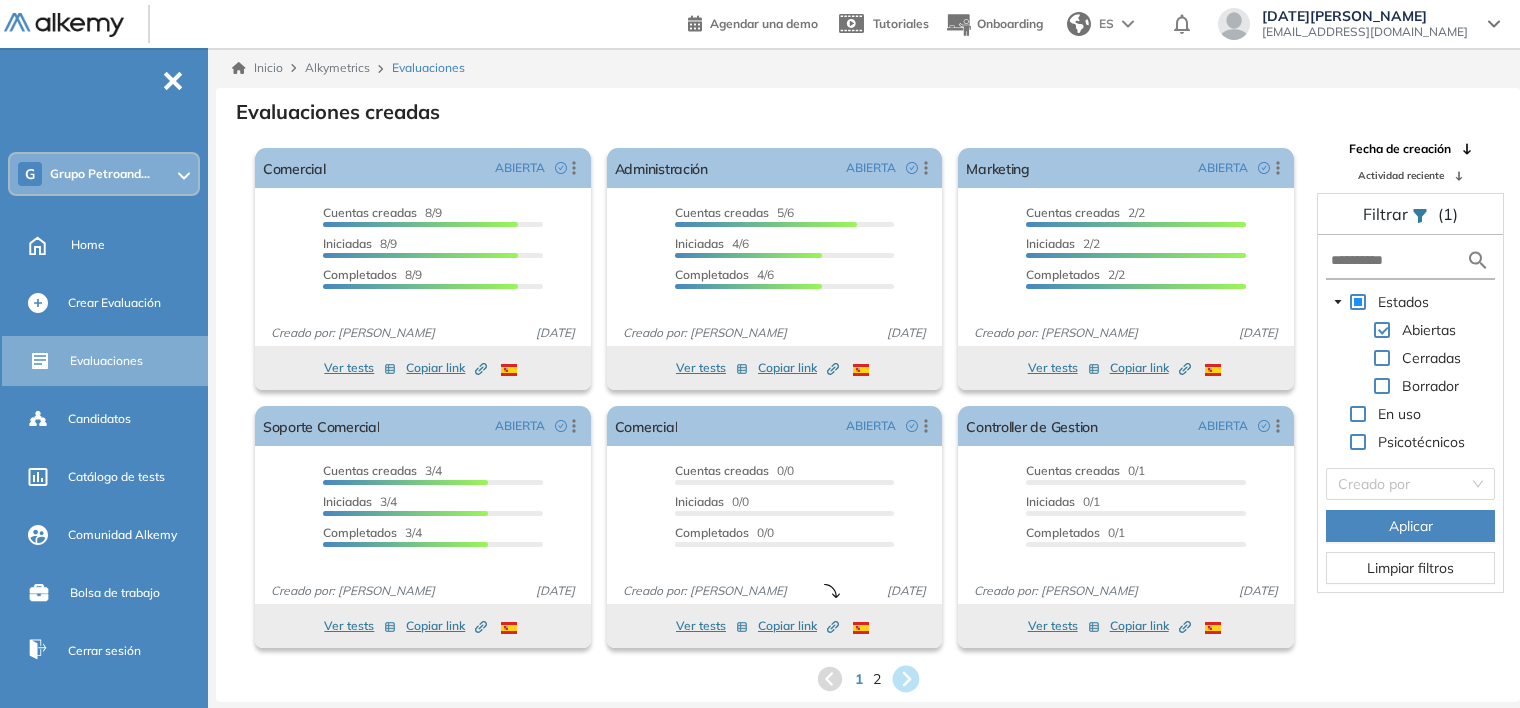 click 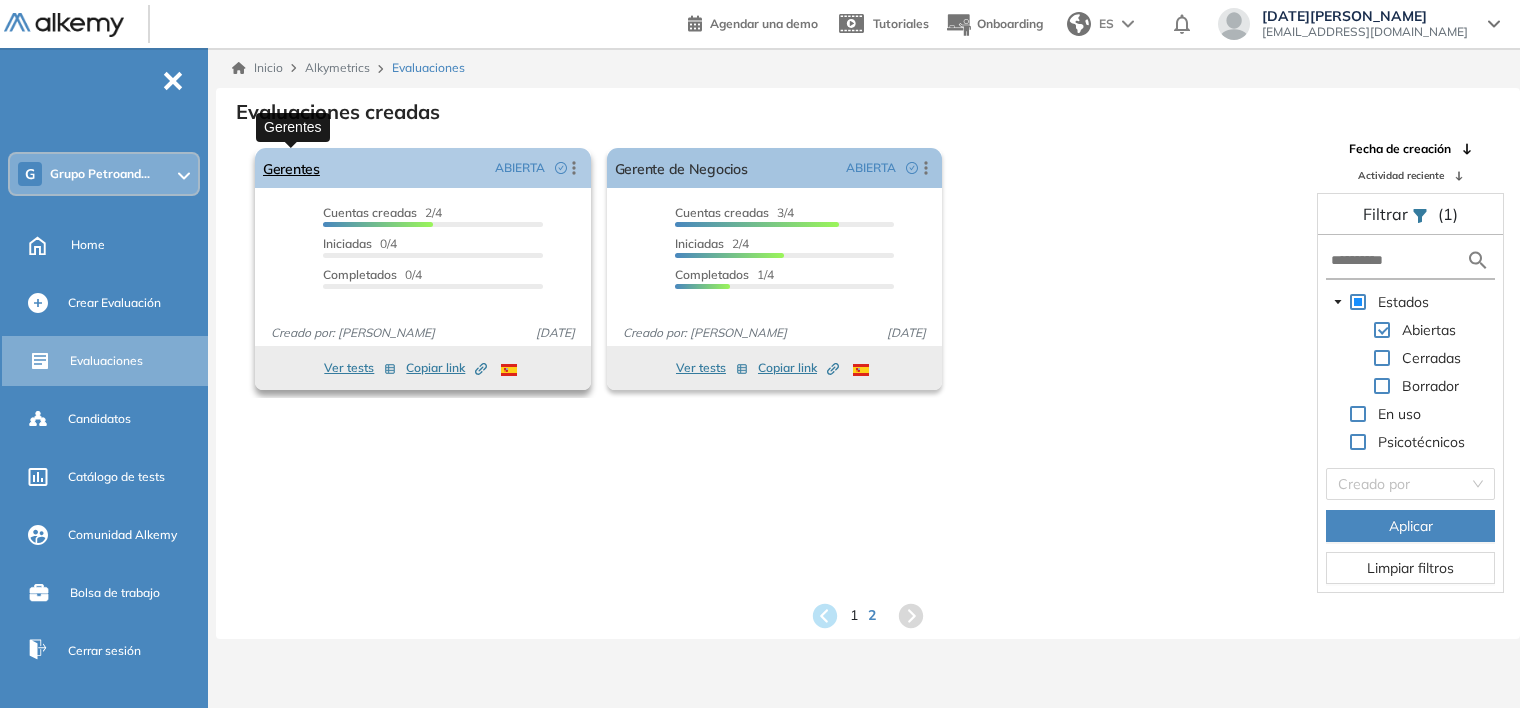 click on "Gerentes" at bounding box center [291, 168] 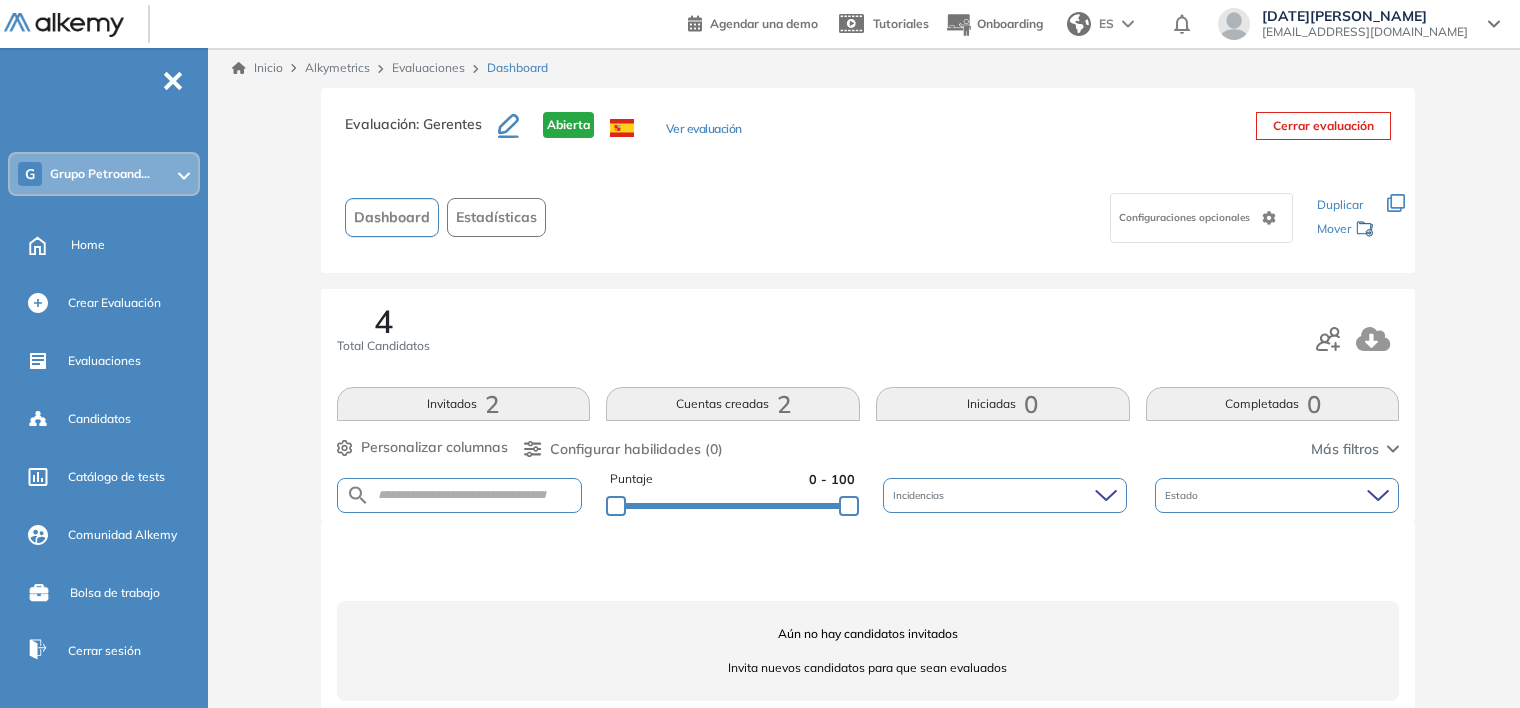 scroll, scrollTop: 32, scrollLeft: 0, axis: vertical 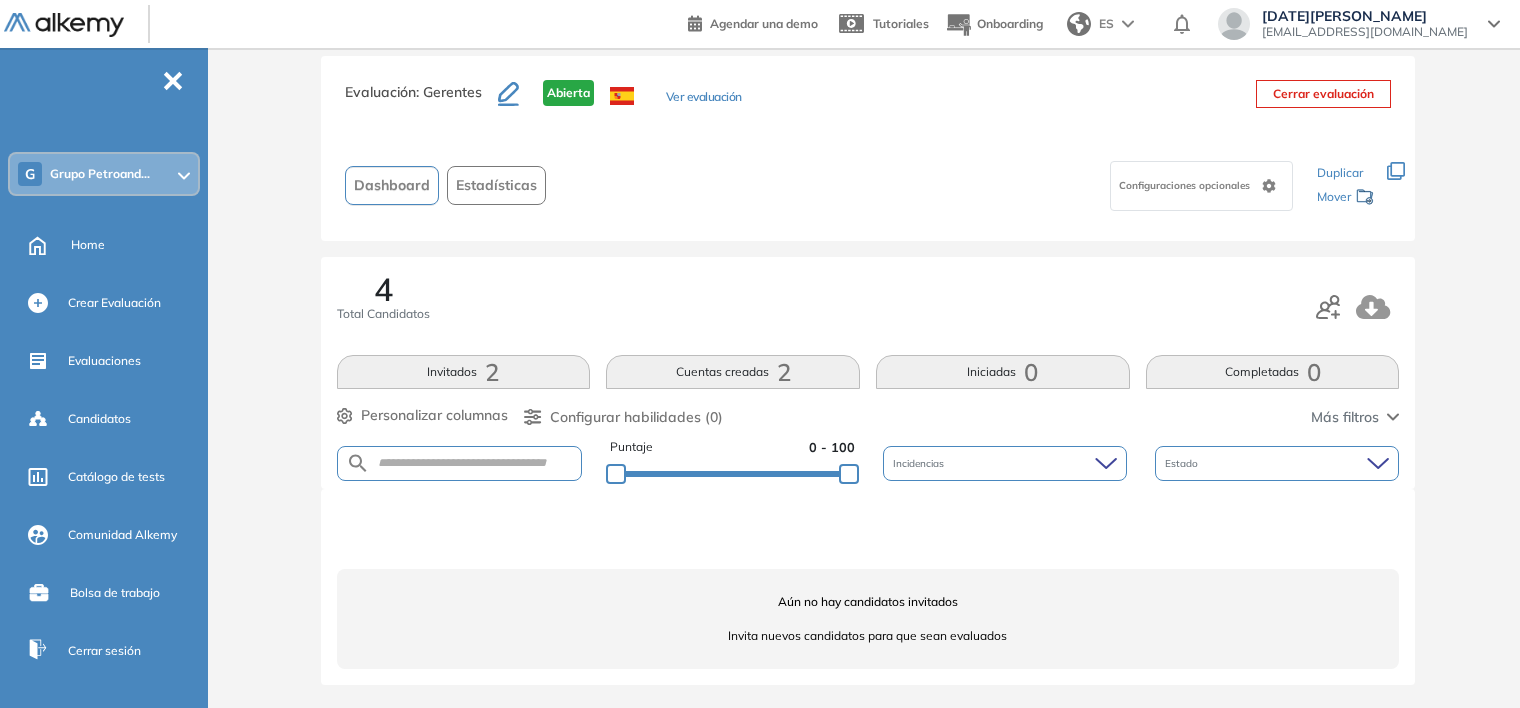 click on "Aún no hay candidatos invitados" at bounding box center [868, 602] 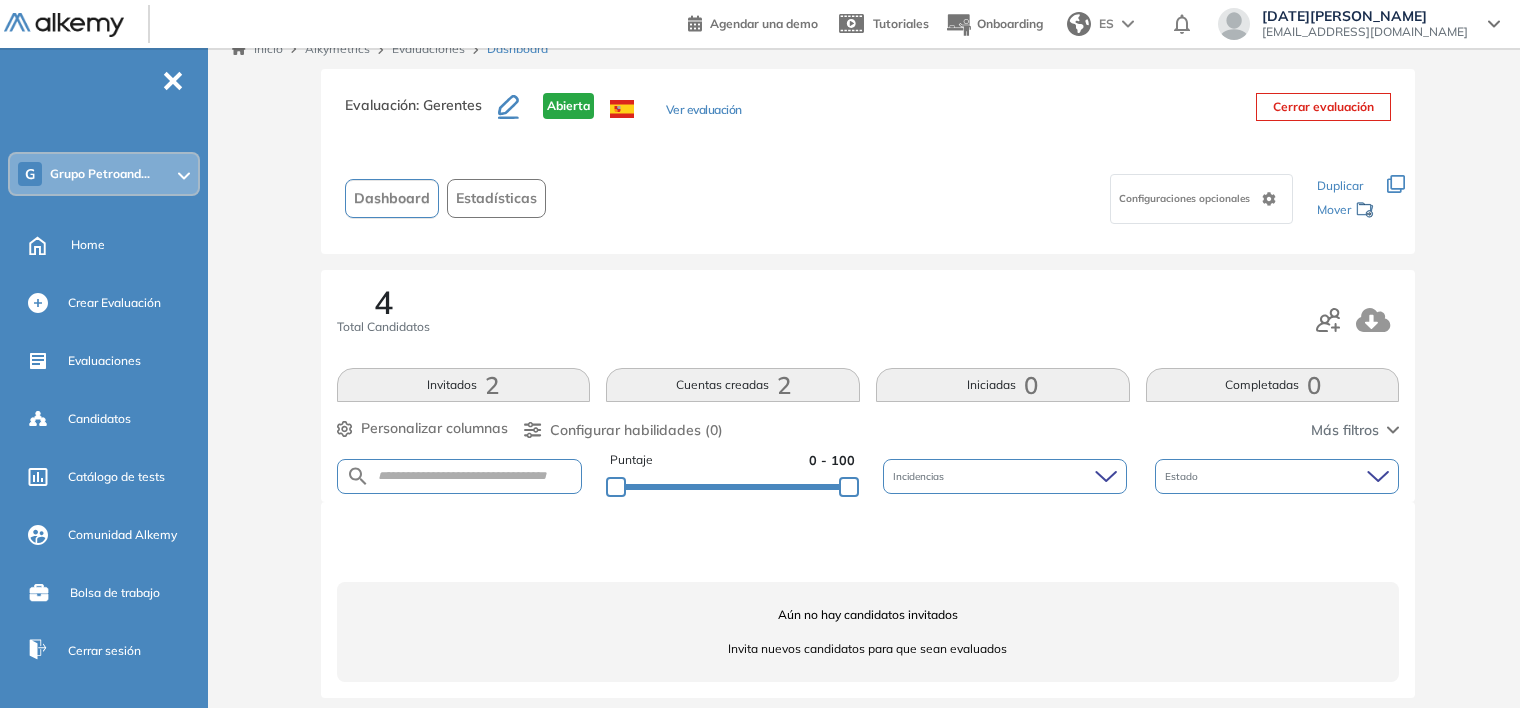 scroll, scrollTop: 0, scrollLeft: 0, axis: both 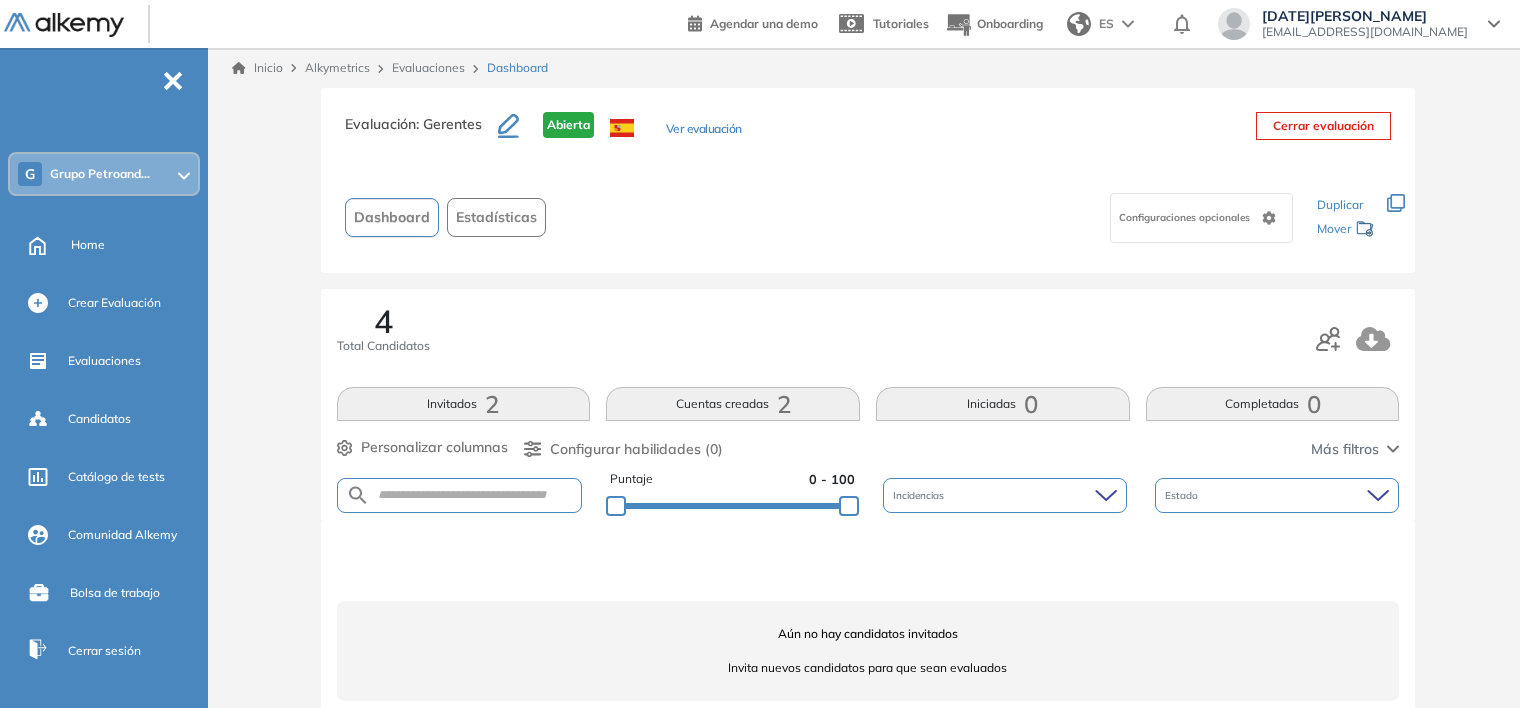 click on "Evaluaciones" at bounding box center [428, 67] 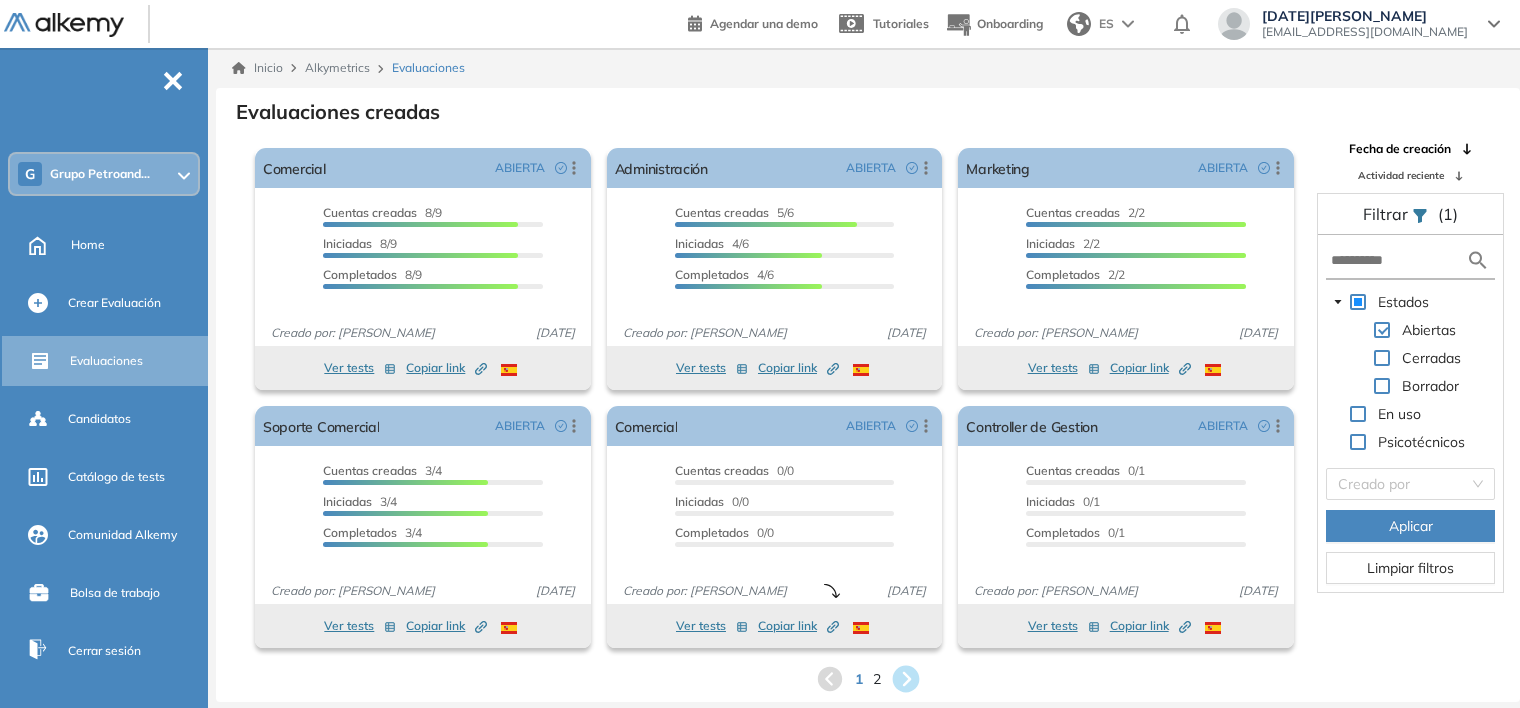 click 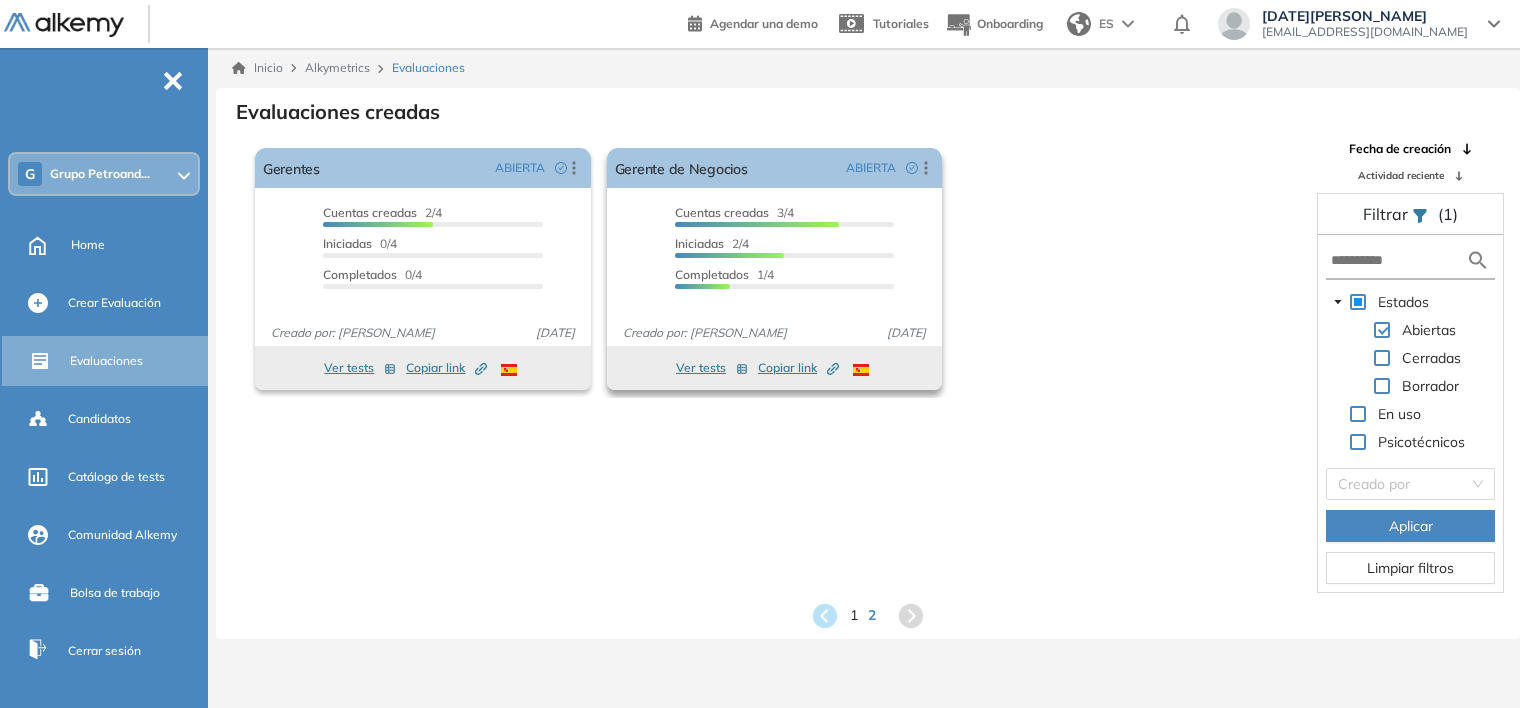 click on "Cuentas creadas" at bounding box center (722, 212) 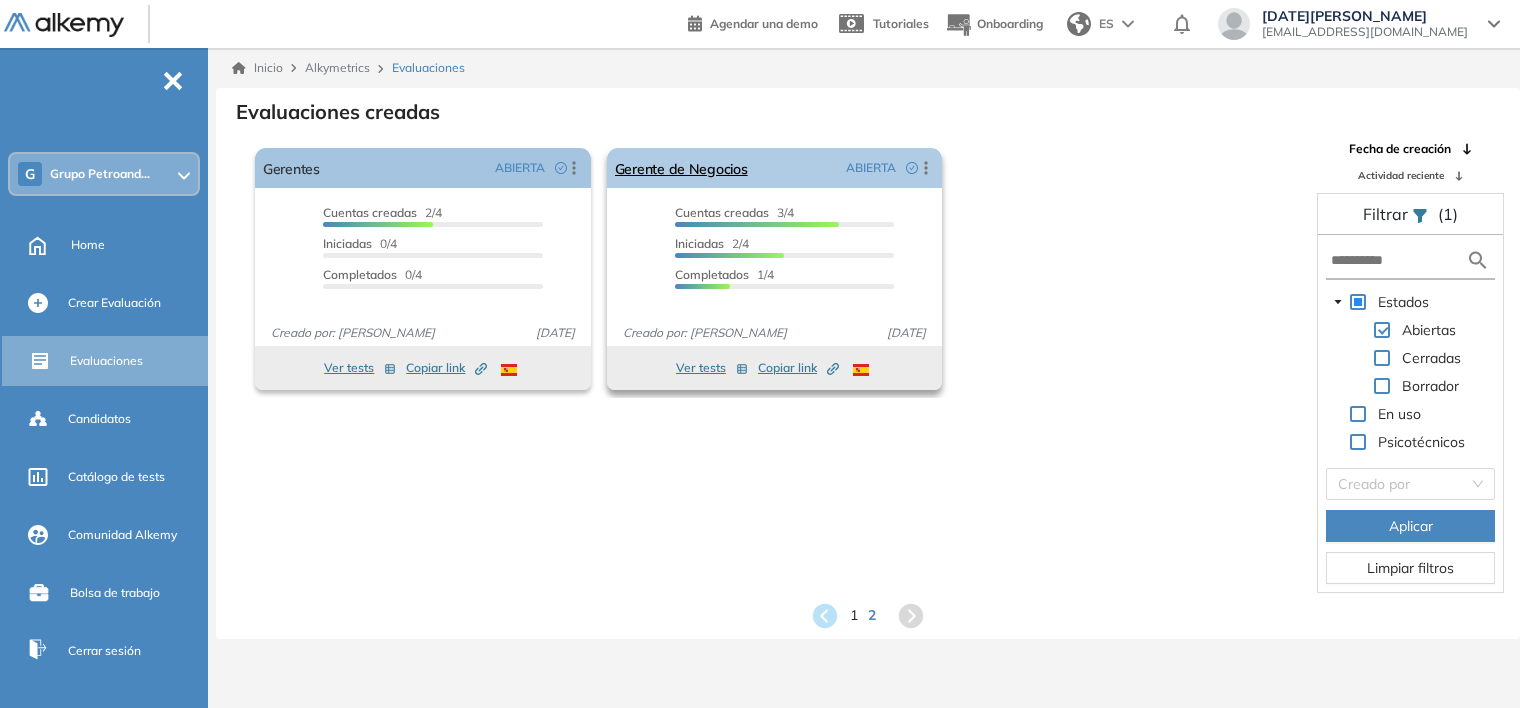click 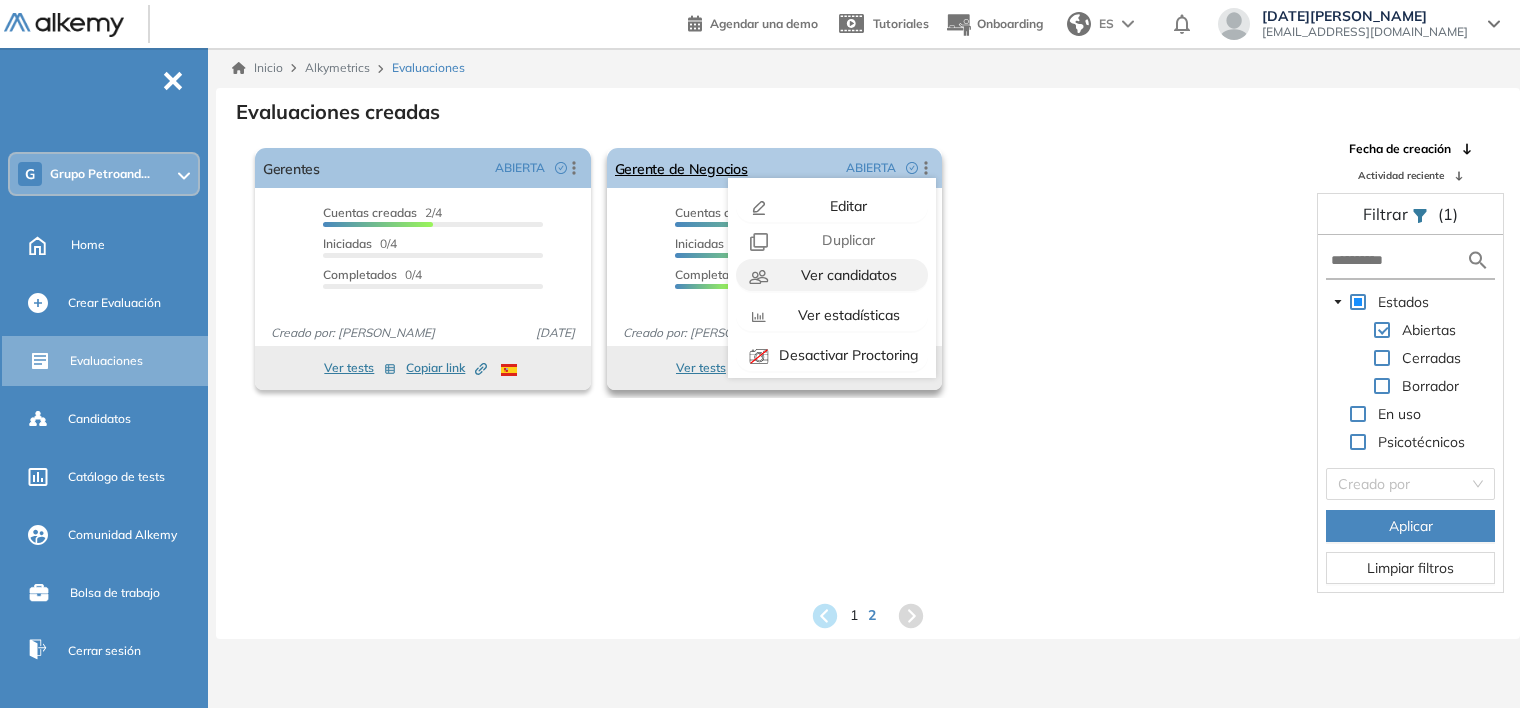 click on "Ver candidatos" at bounding box center [847, 275] 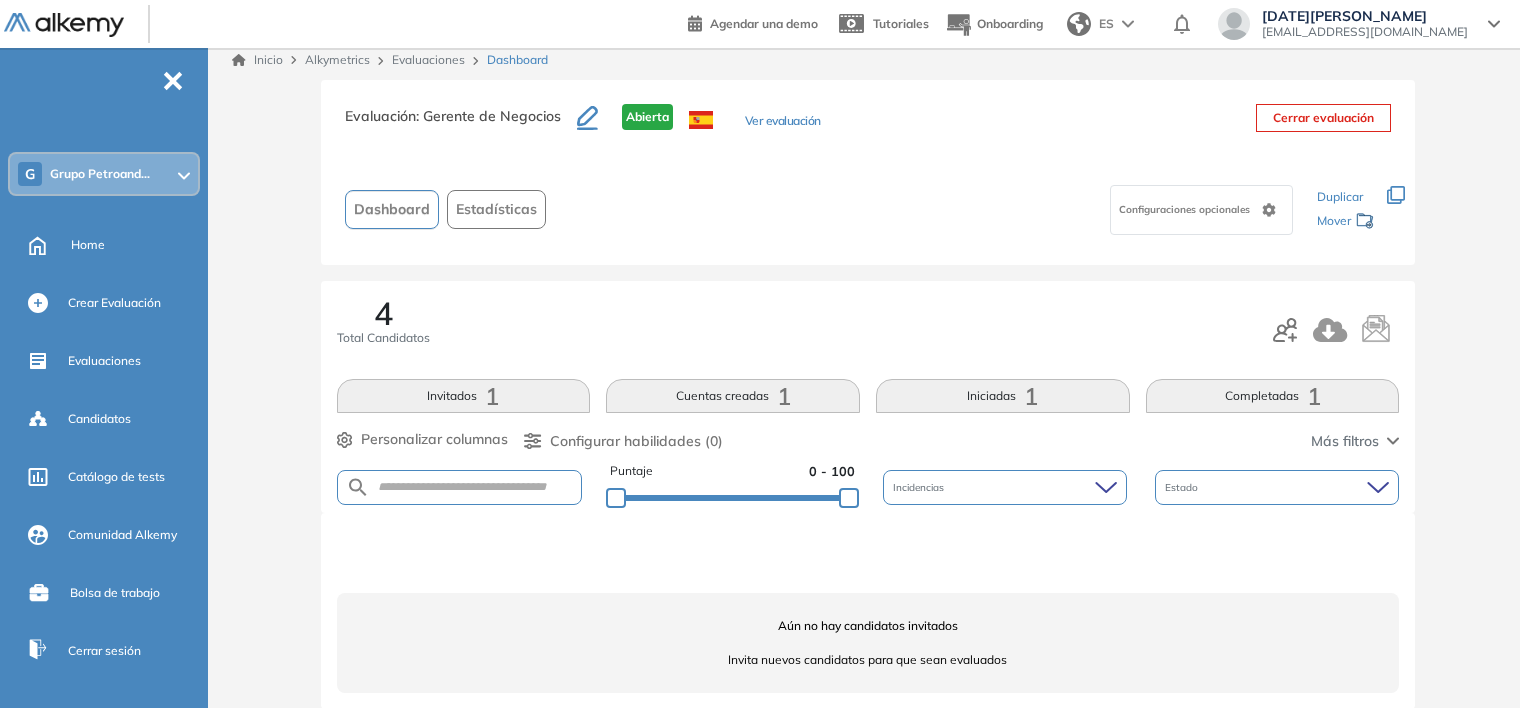 scroll, scrollTop: 32, scrollLeft: 0, axis: vertical 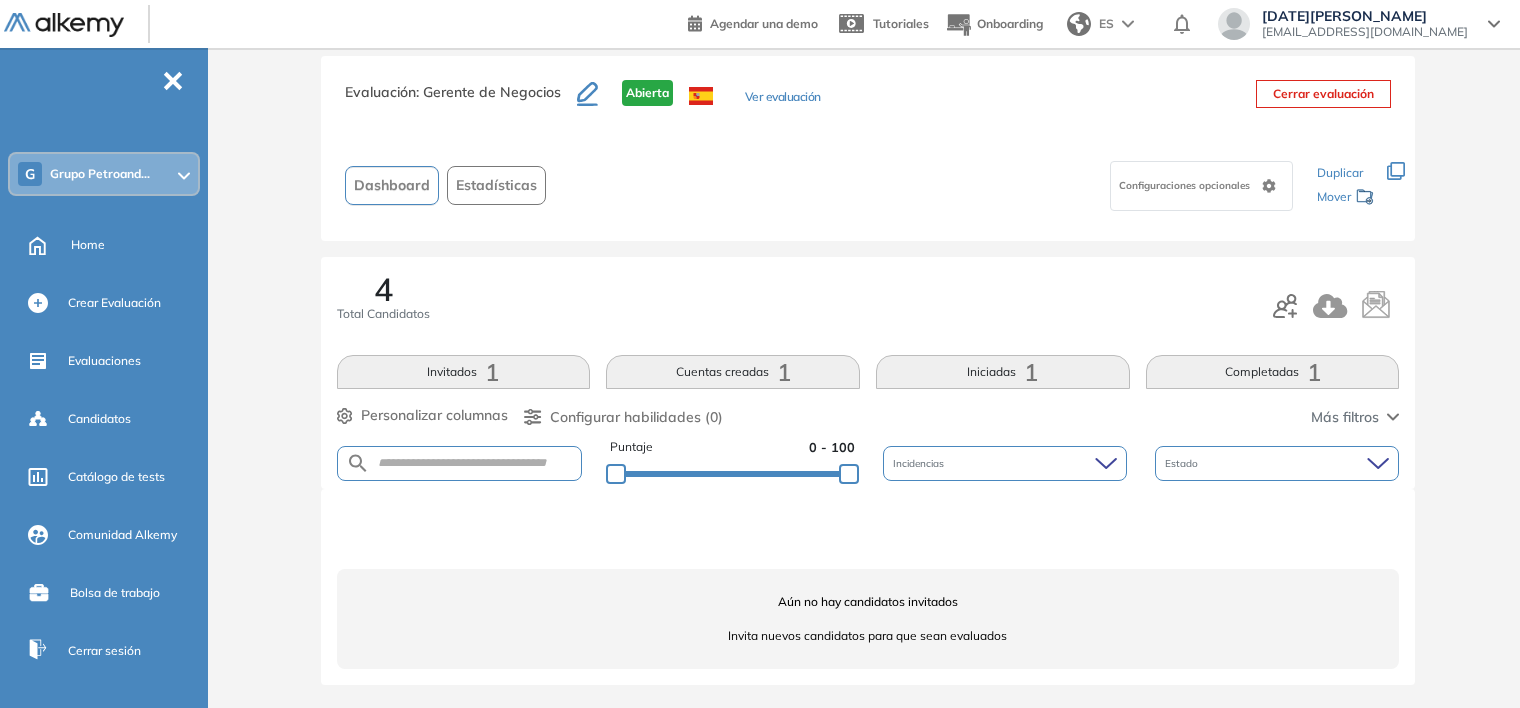 click on "Dashboard" at bounding box center (392, 185) 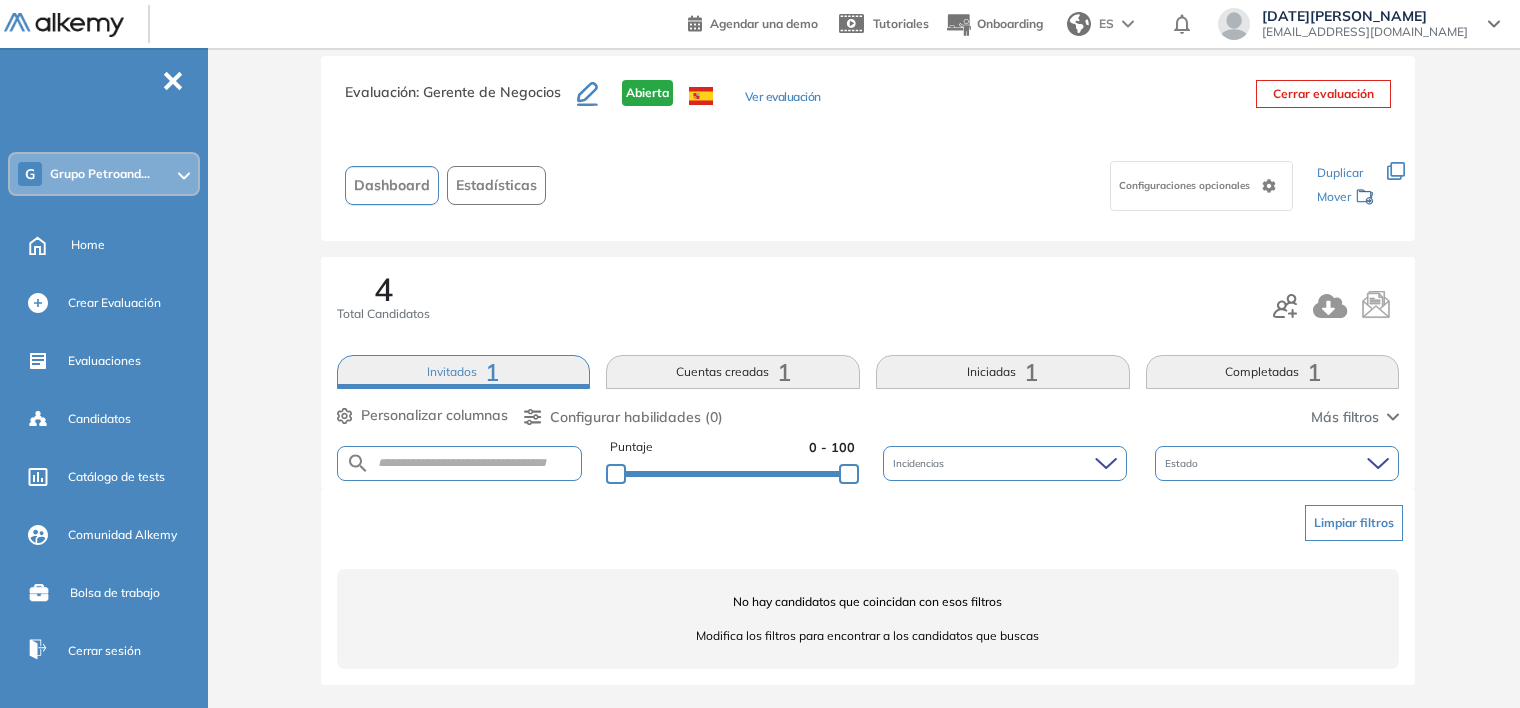 click on "Cuentas creadas 1" at bounding box center [733, 372] 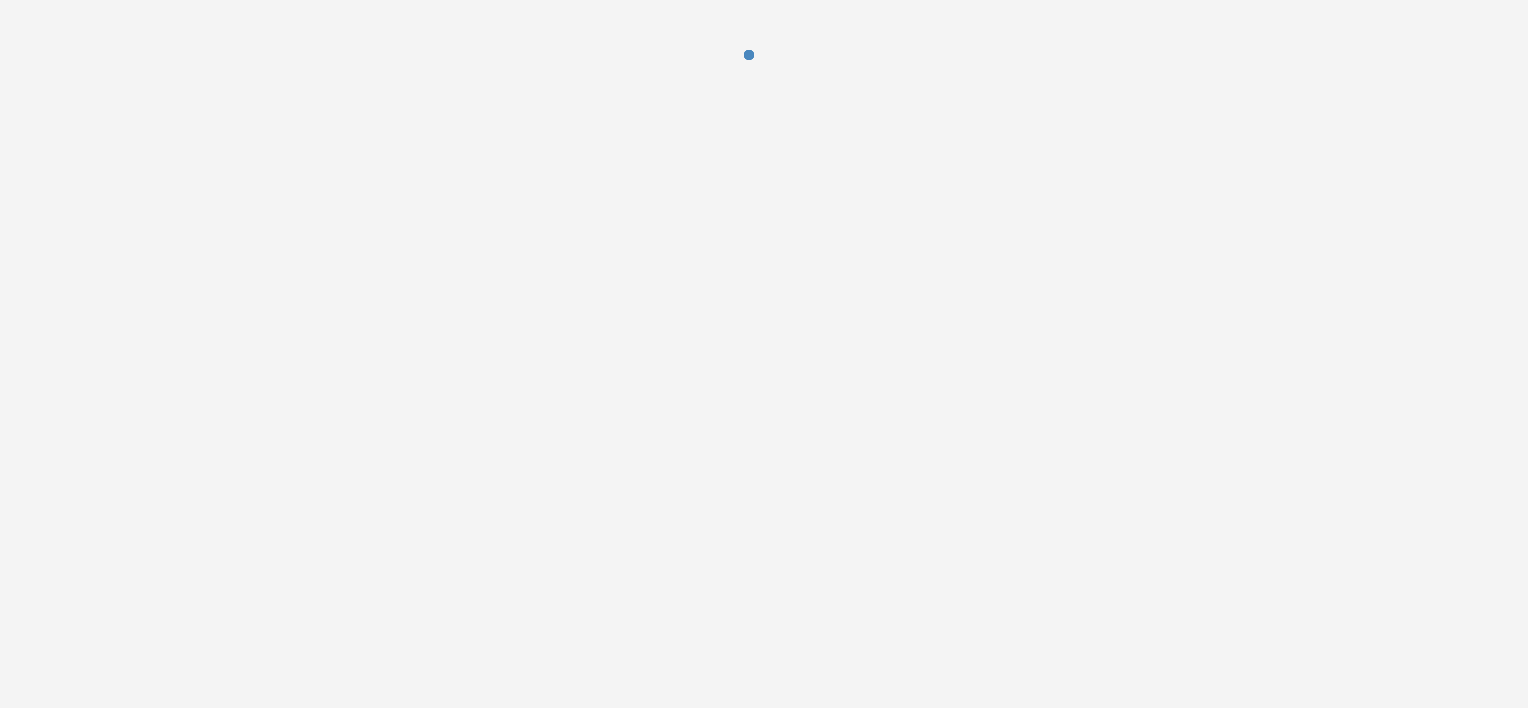 scroll, scrollTop: 0, scrollLeft: 0, axis: both 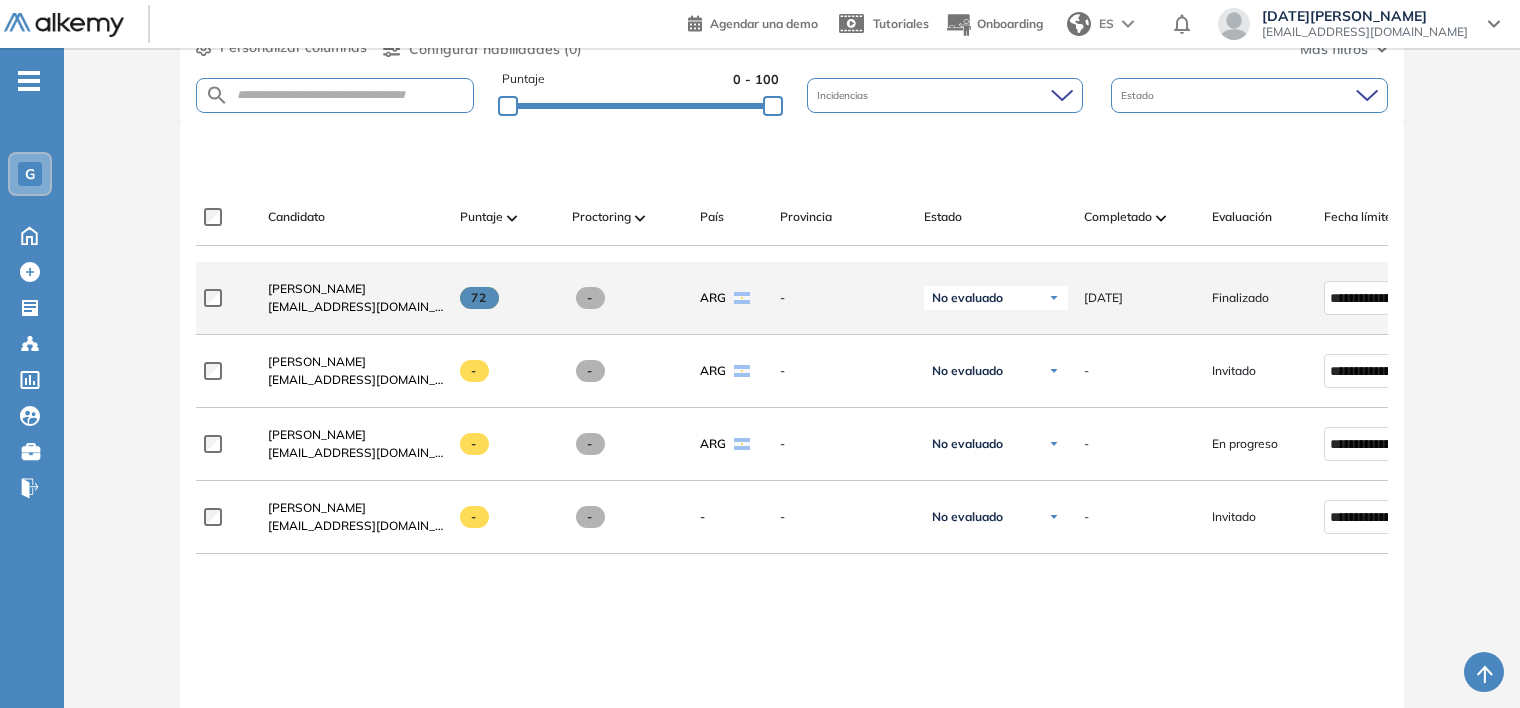 click on "No evaluado" at bounding box center (967, 298) 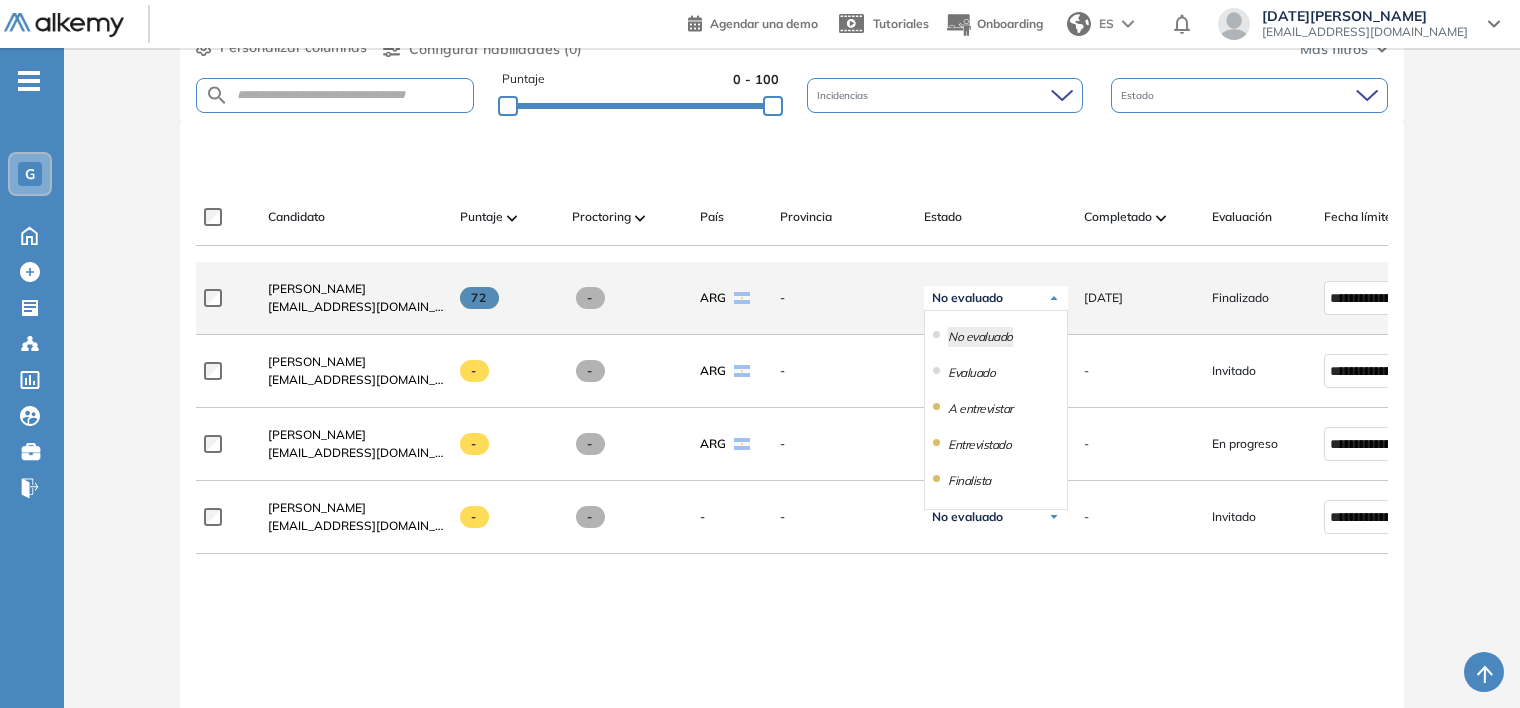 click on "Evaluado" at bounding box center [996, 373] 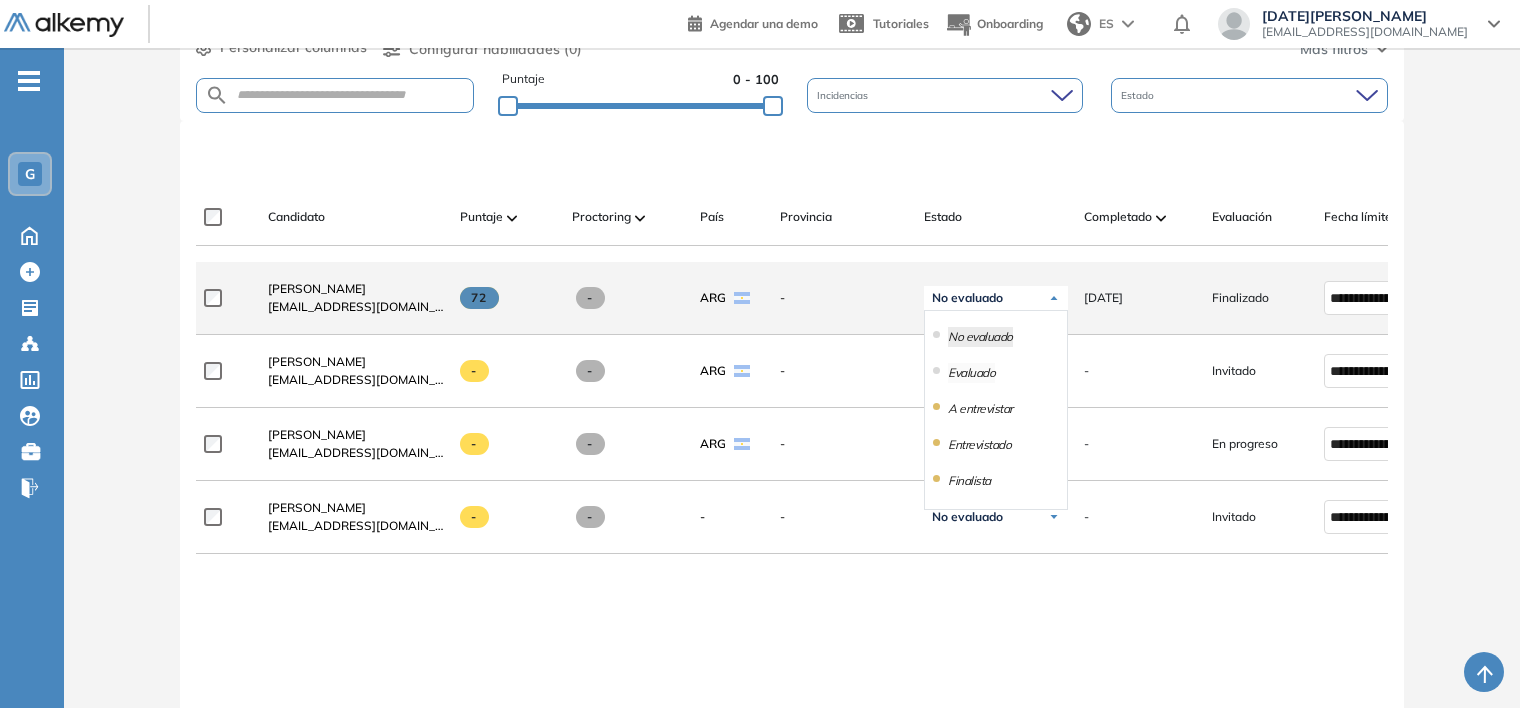 click on "Evaluado" at bounding box center [971, 373] 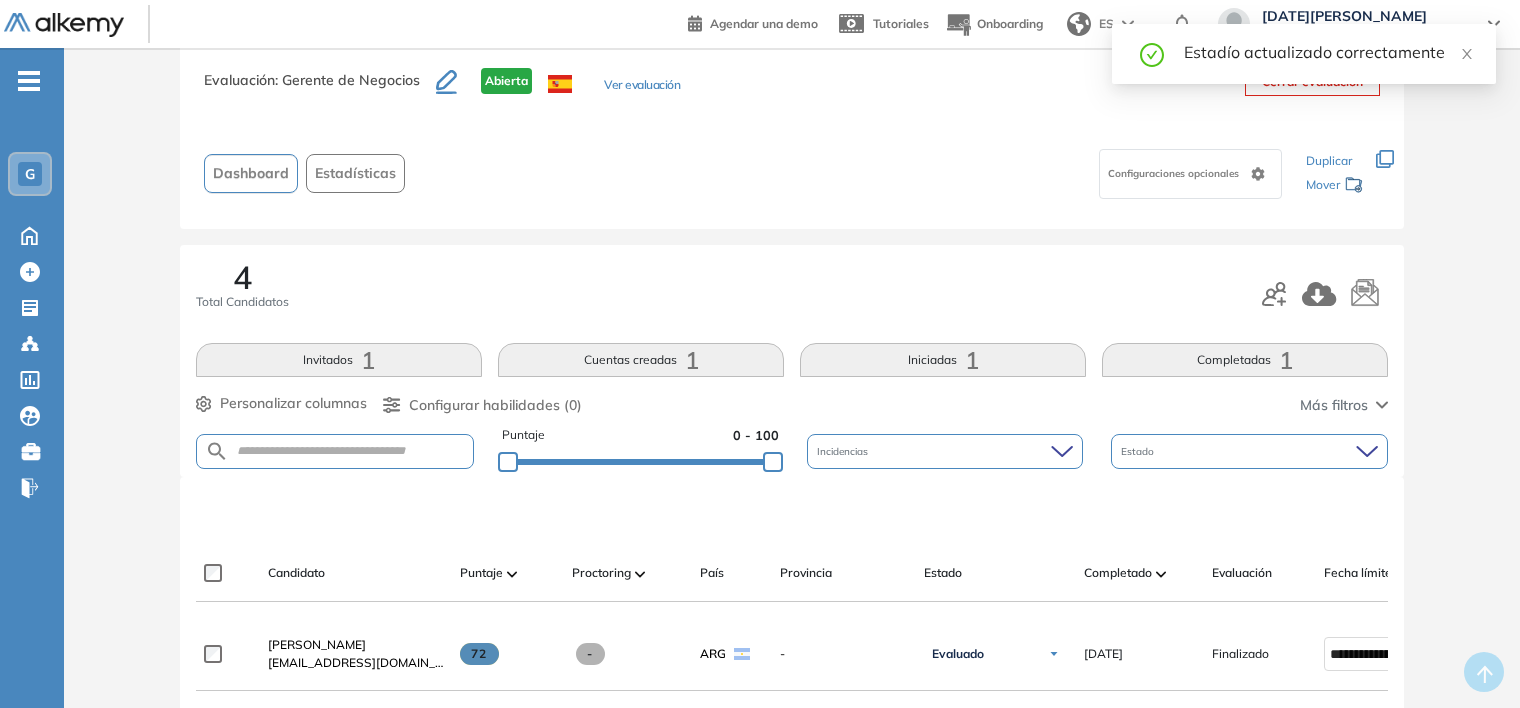 scroll, scrollTop: 0, scrollLeft: 0, axis: both 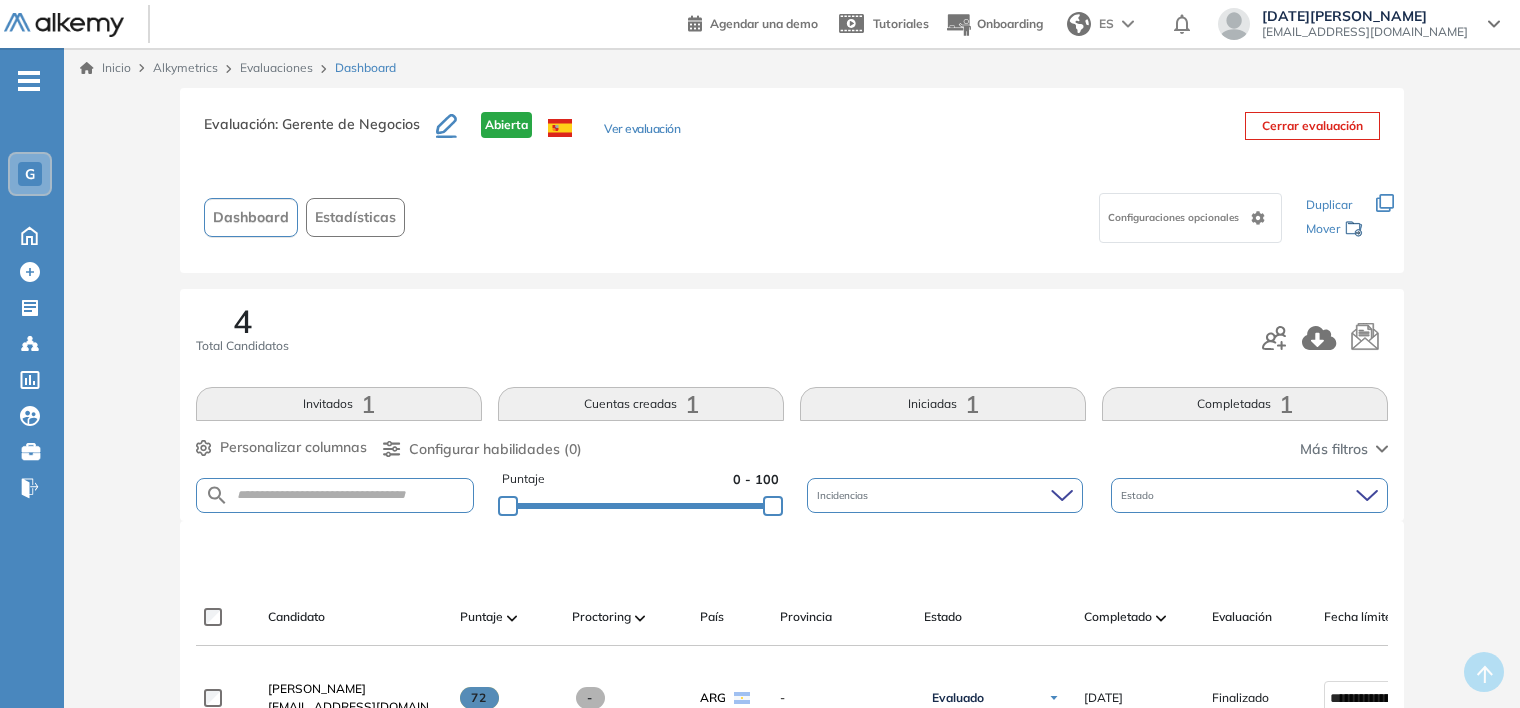 click on "Evaluaciones" at bounding box center (276, 67) 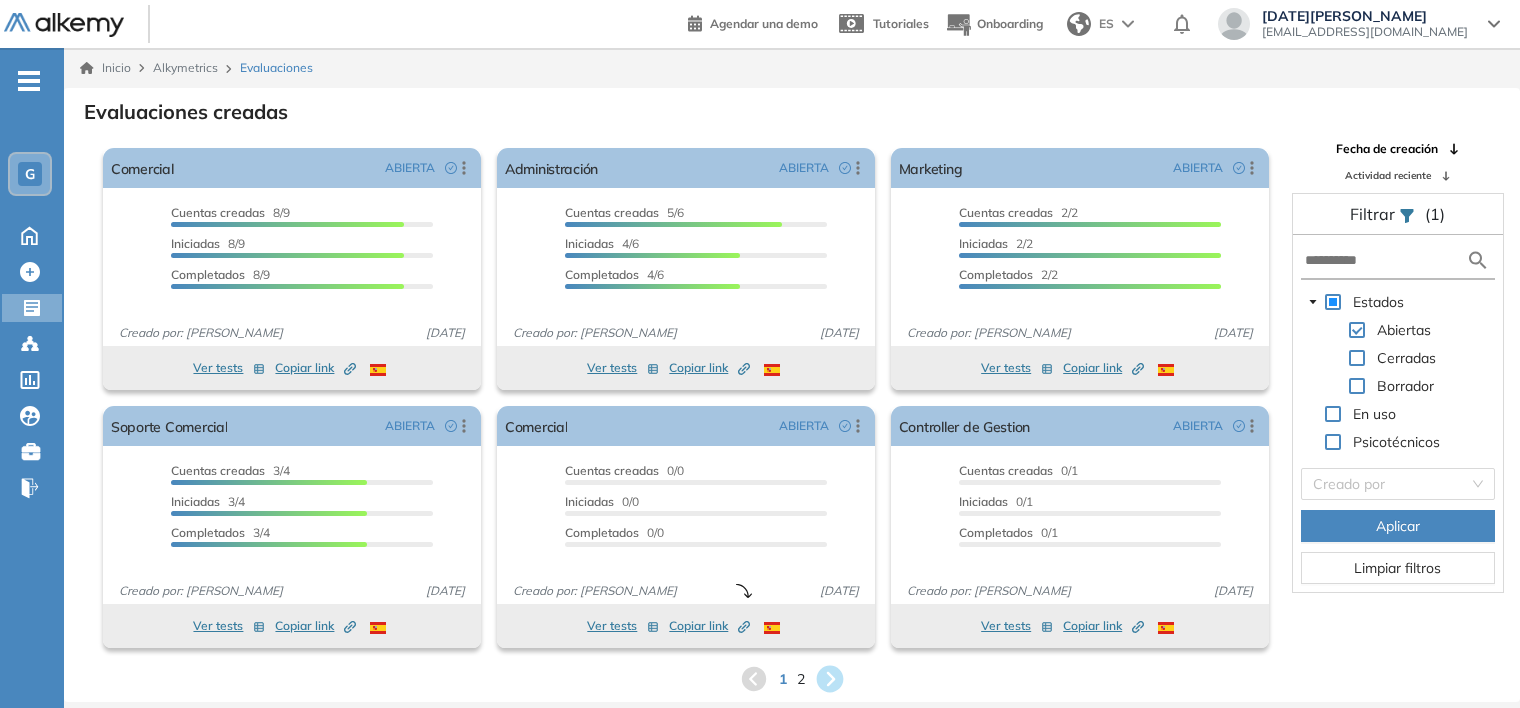 click 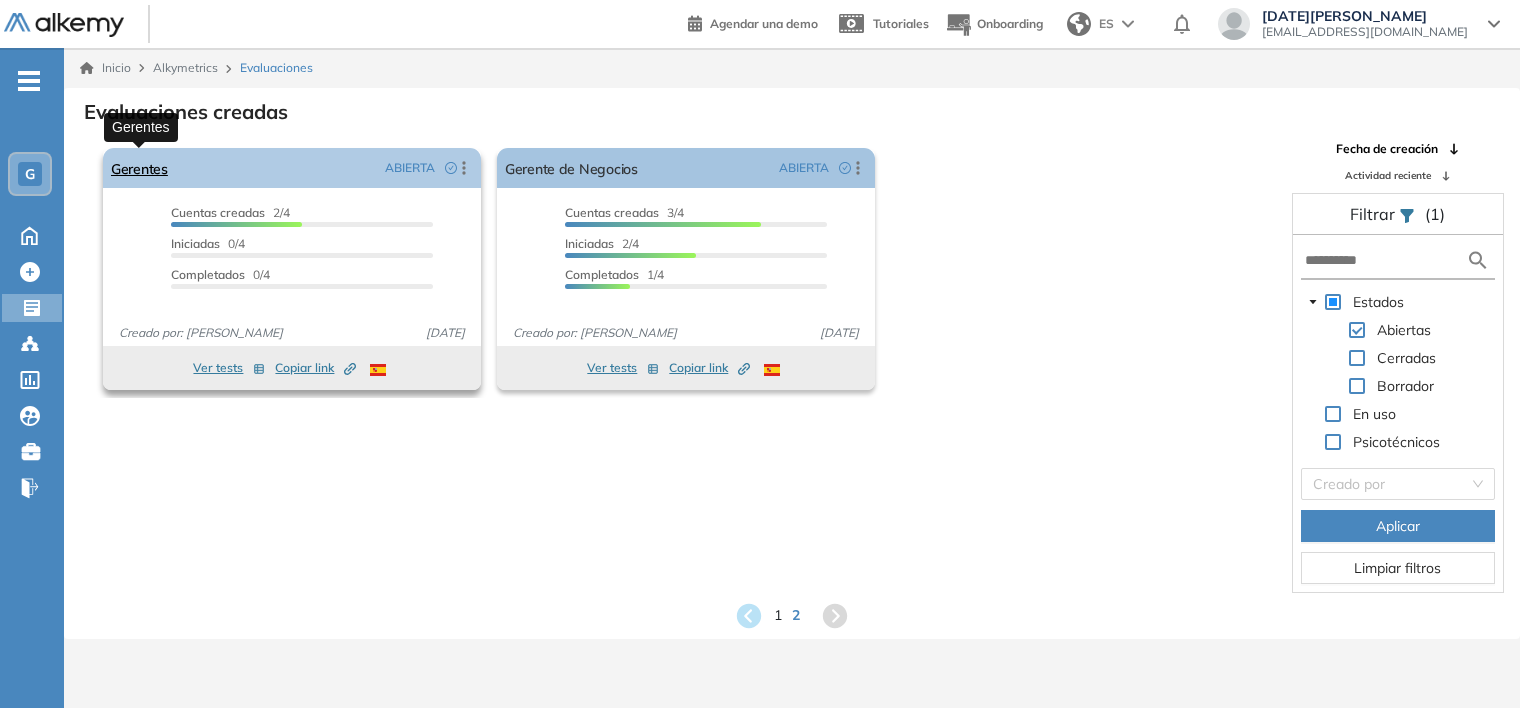 click on "Gerentes" at bounding box center [139, 168] 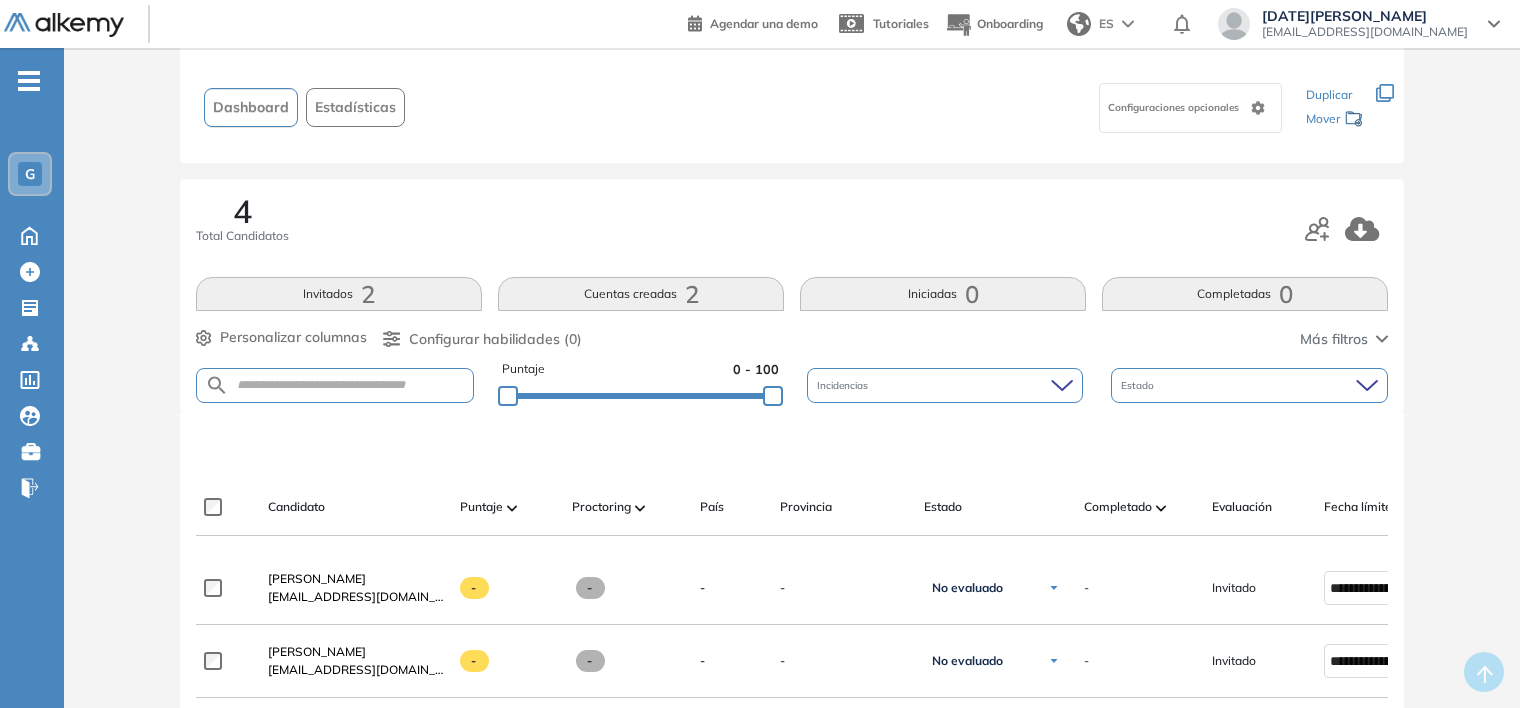 scroll, scrollTop: 0, scrollLeft: 0, axis: both 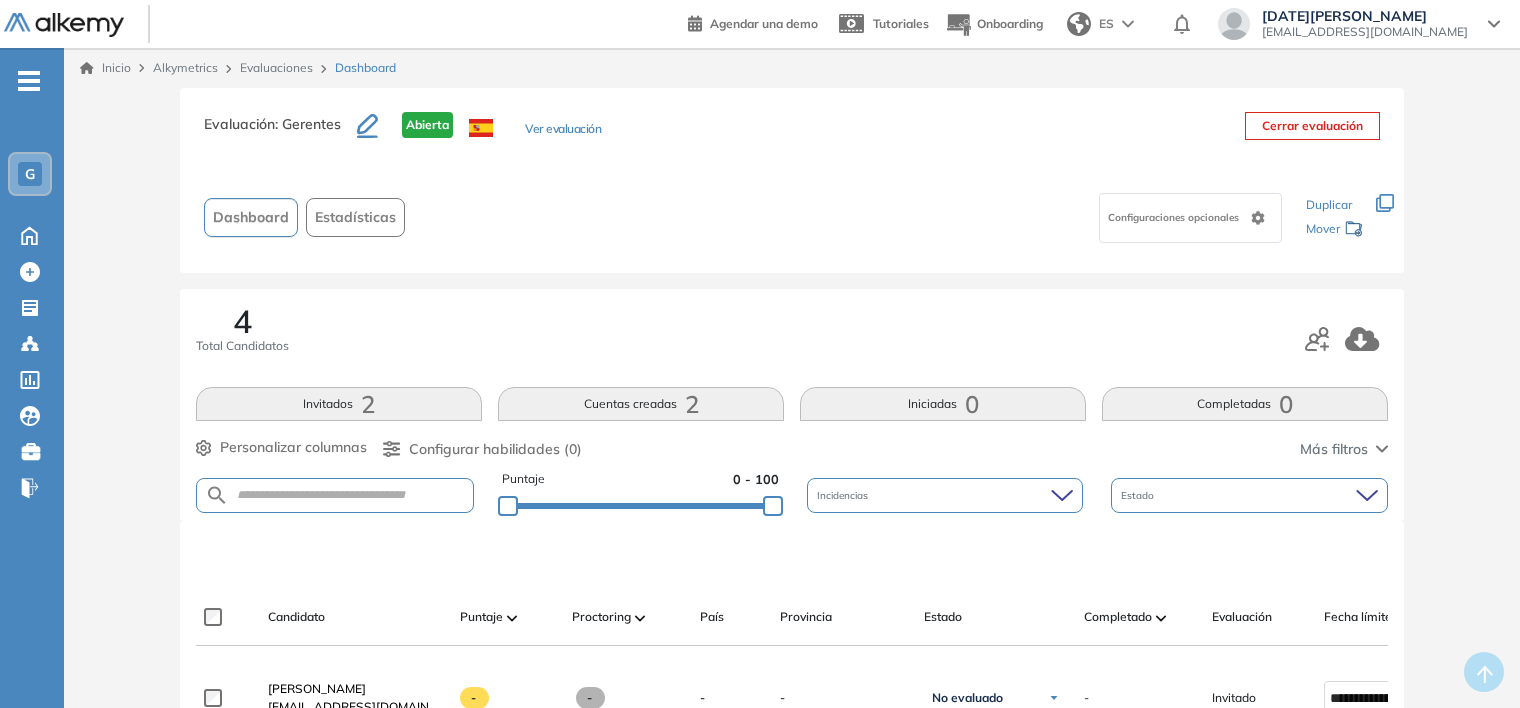 click on "Evaluaciones" at bounding box center [276, 67] 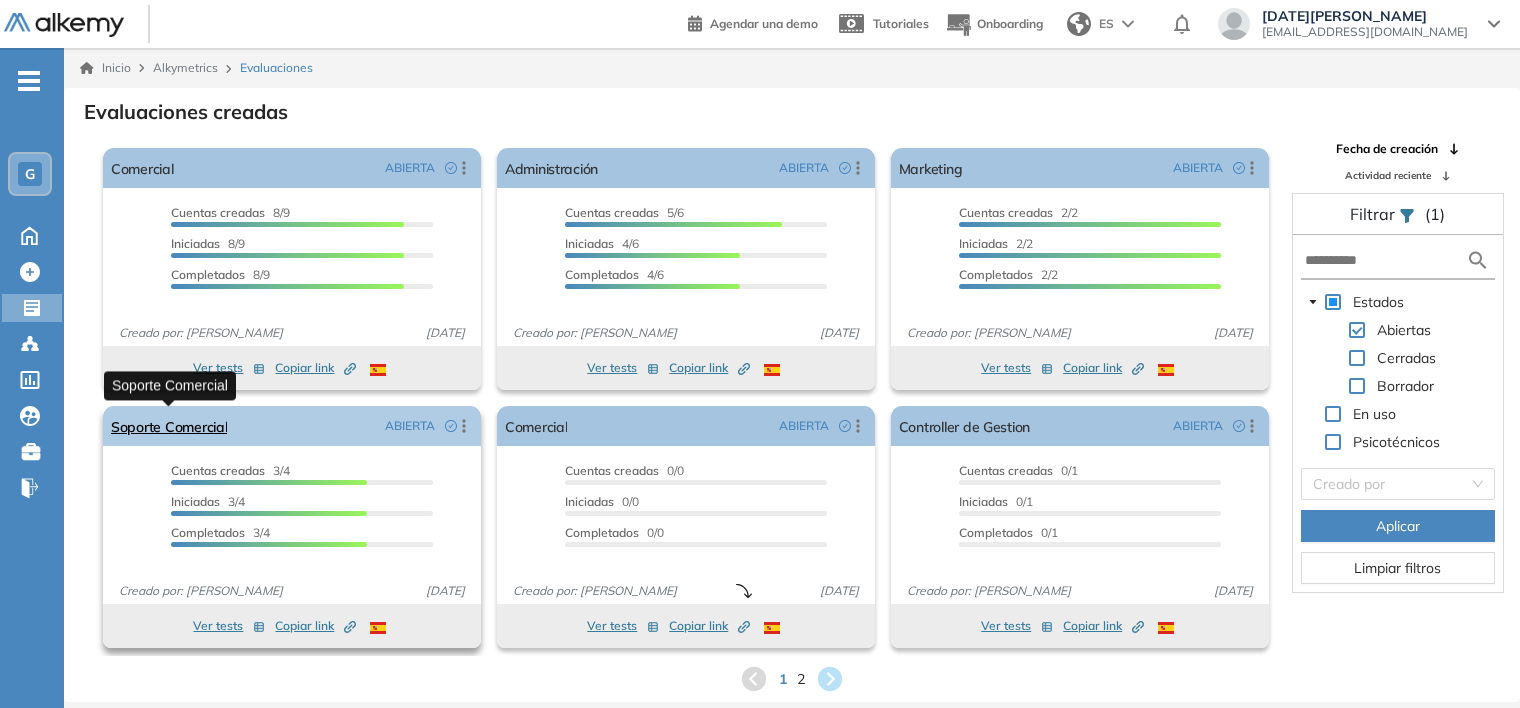 click on "Soporte Comercial" at bounding box center (169, 426) 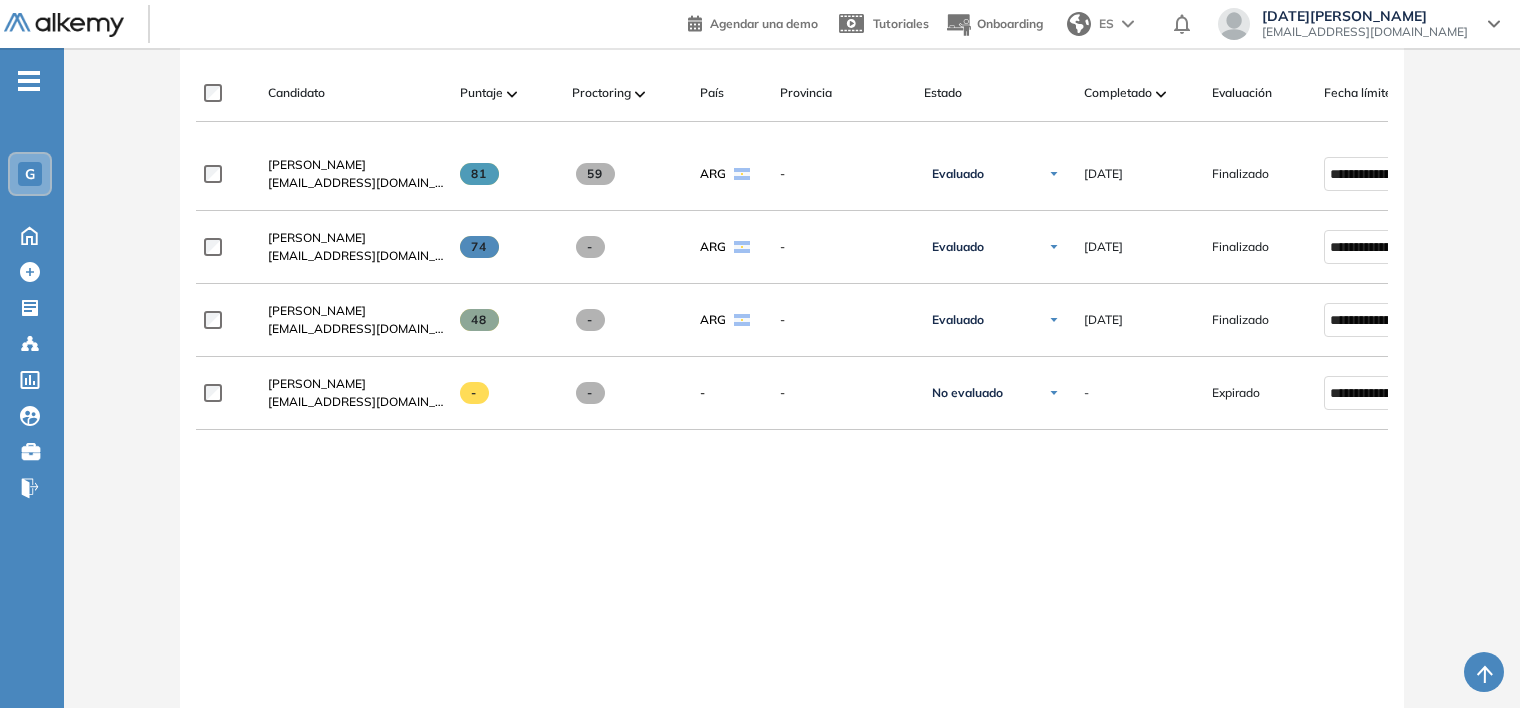 scroll, scrollTop: 600, scrollLeft: 0, axis: vertical 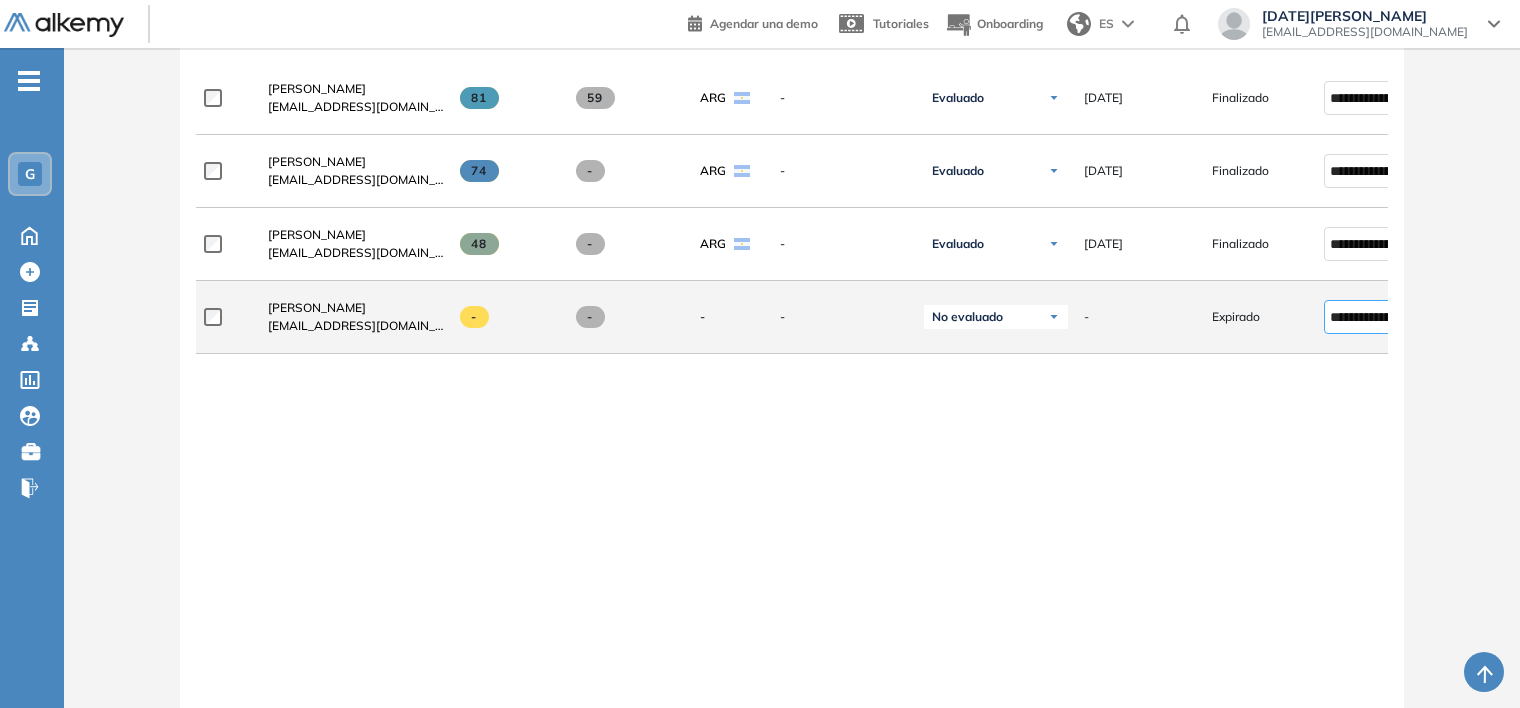 click on "**********" at bounding box center (1371, 317) 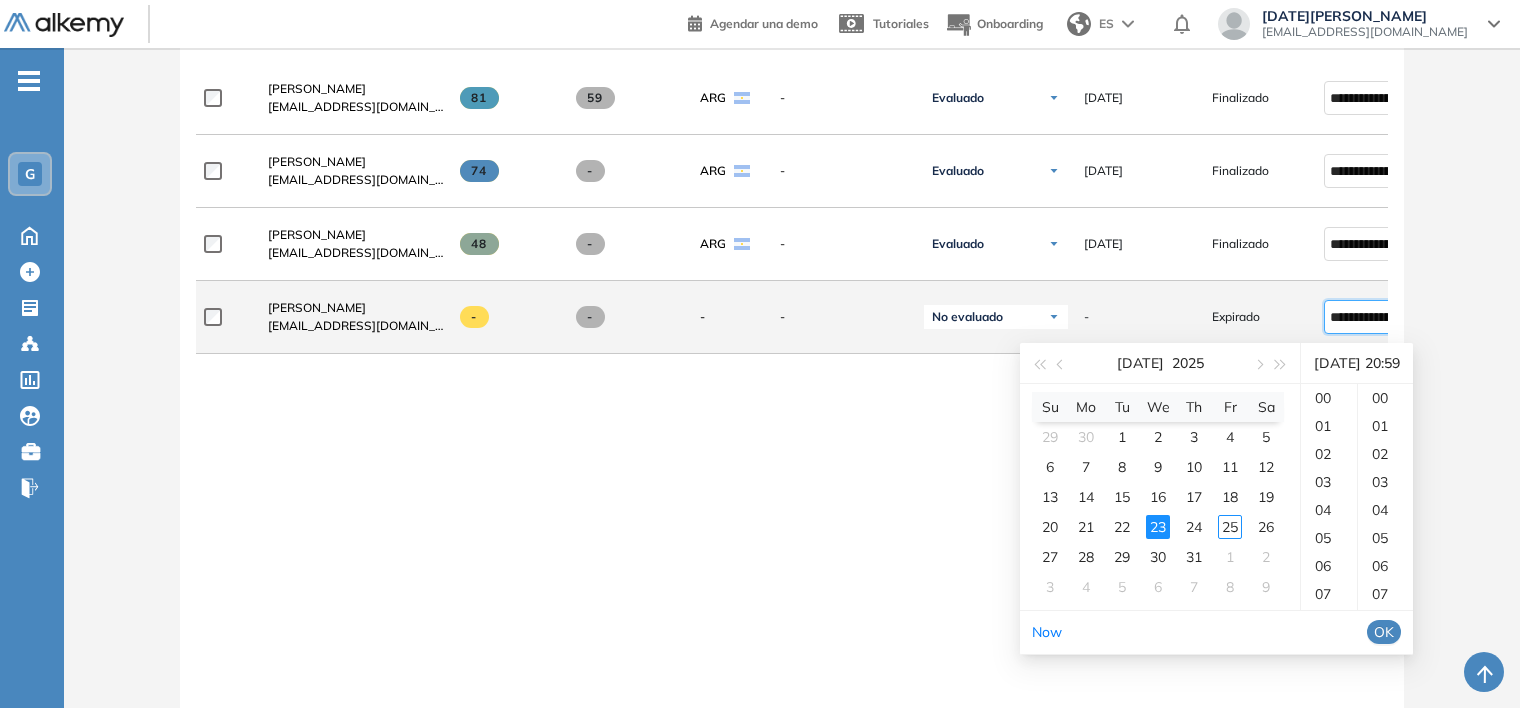 scroll, scrollTop: 560, scrollLeft: 0, axis: vertical 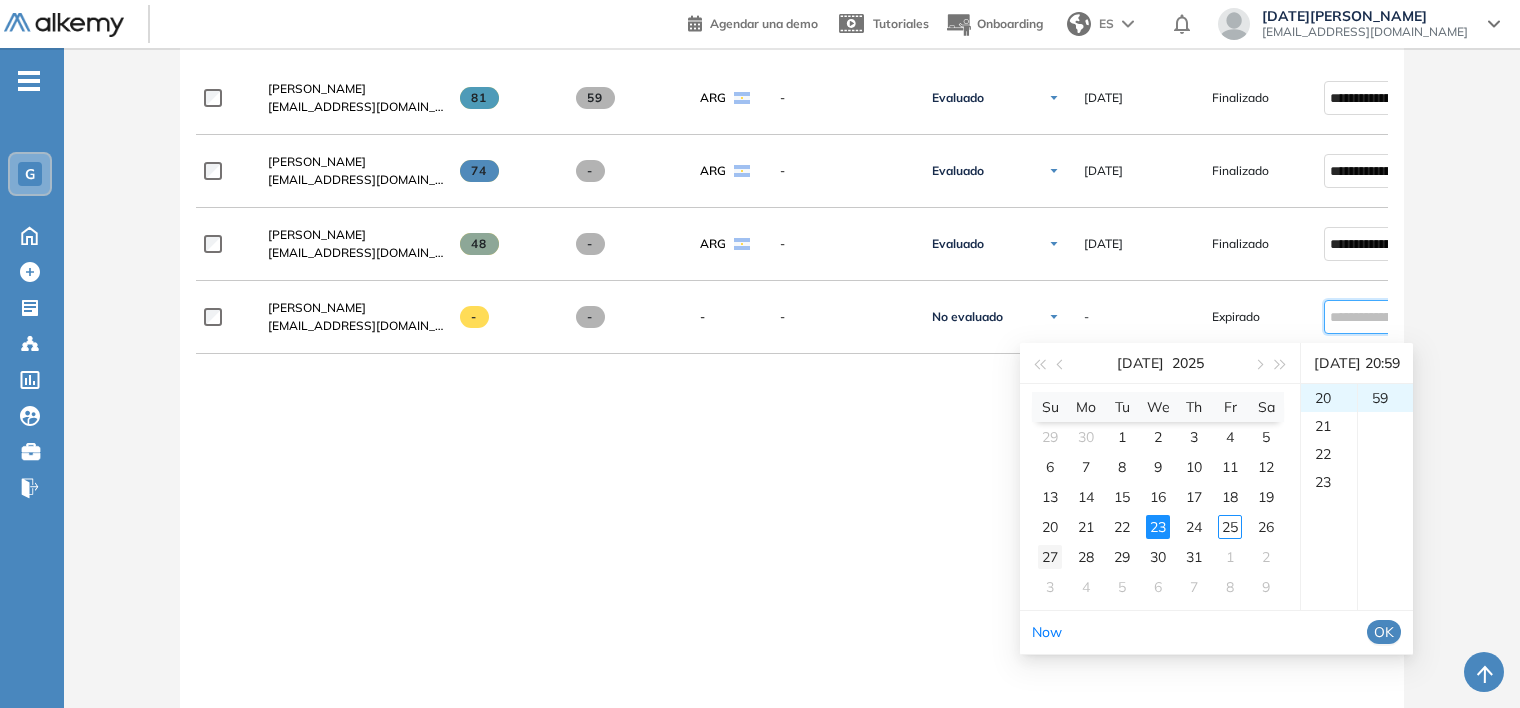 click on "27" at bounding box center (1050, 557) 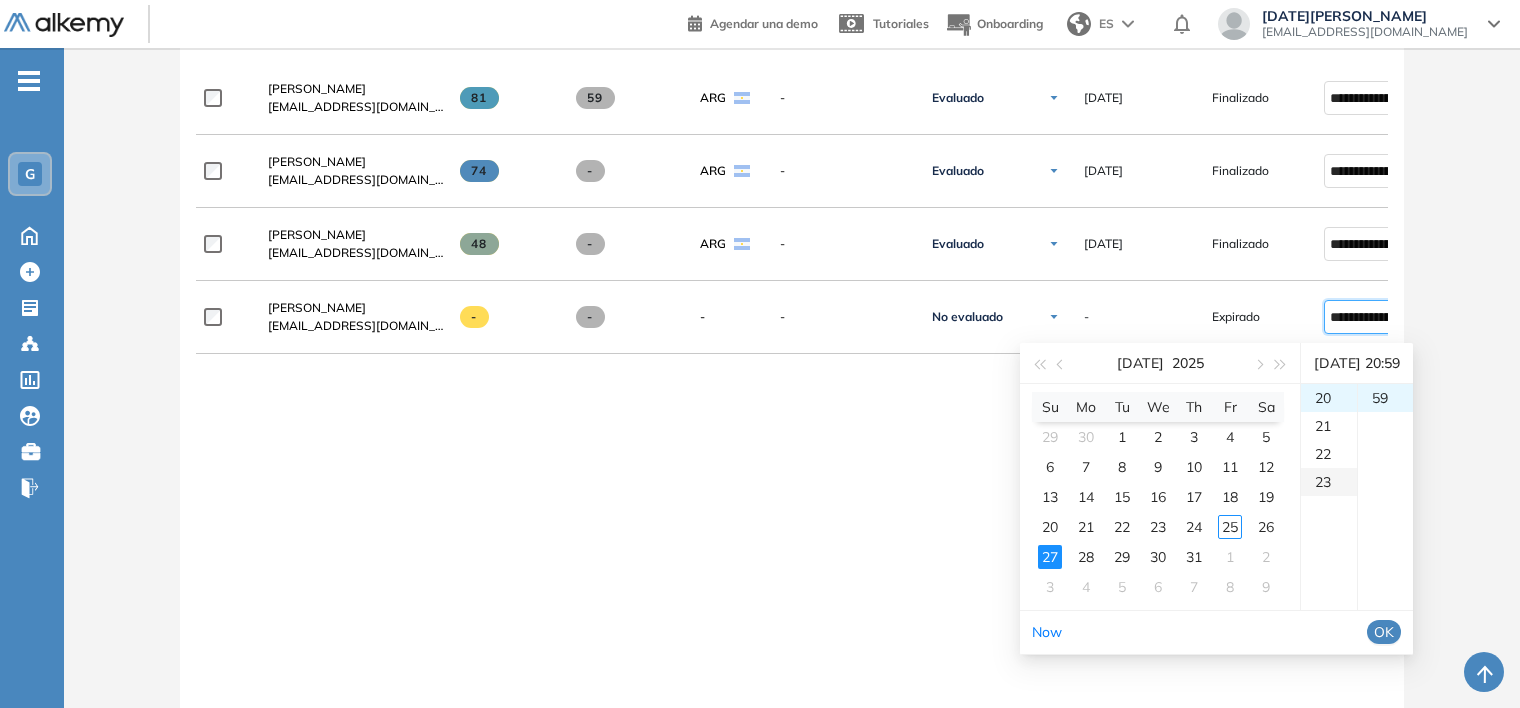 click on "23" at bounding box center (1329, 482) 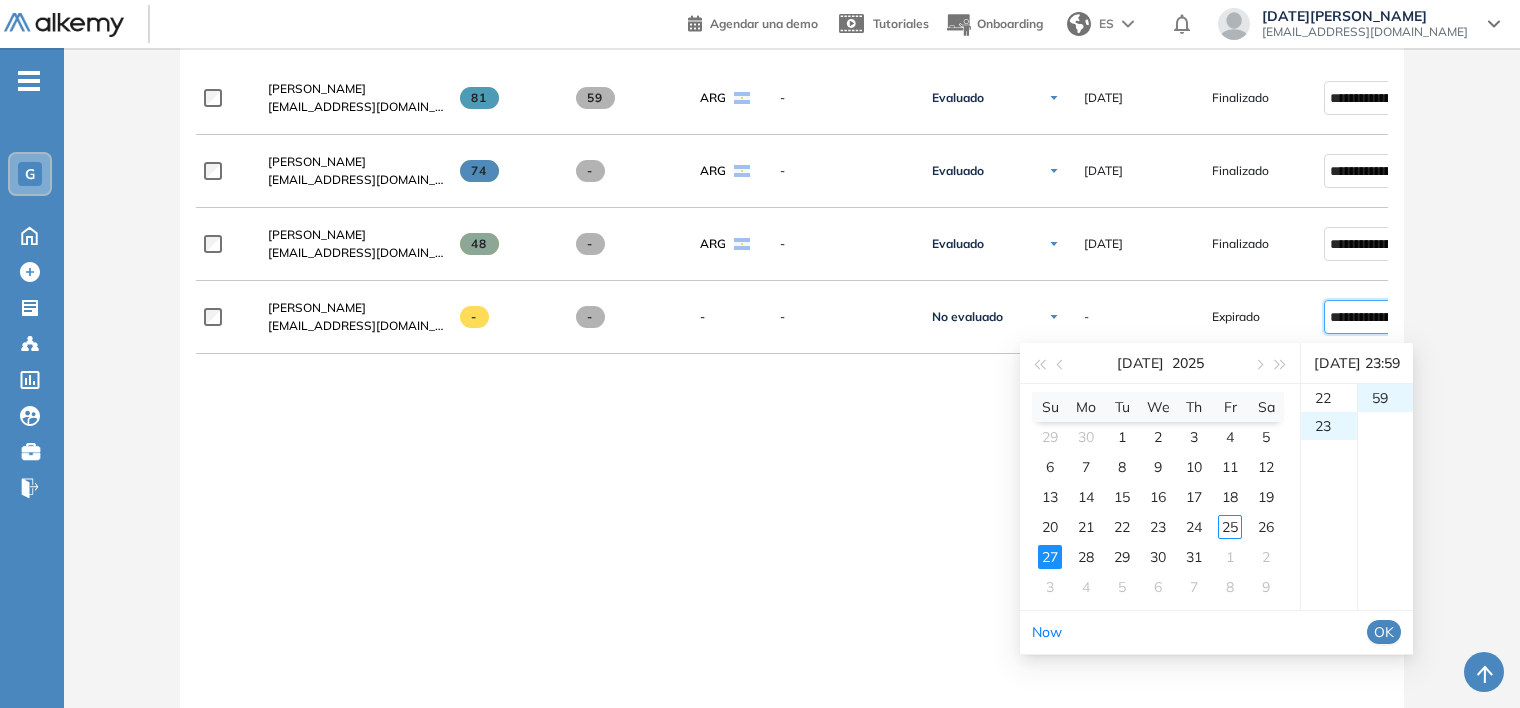 scroll, scrollTop: 644, scrollLeft: 0, axis: vertical 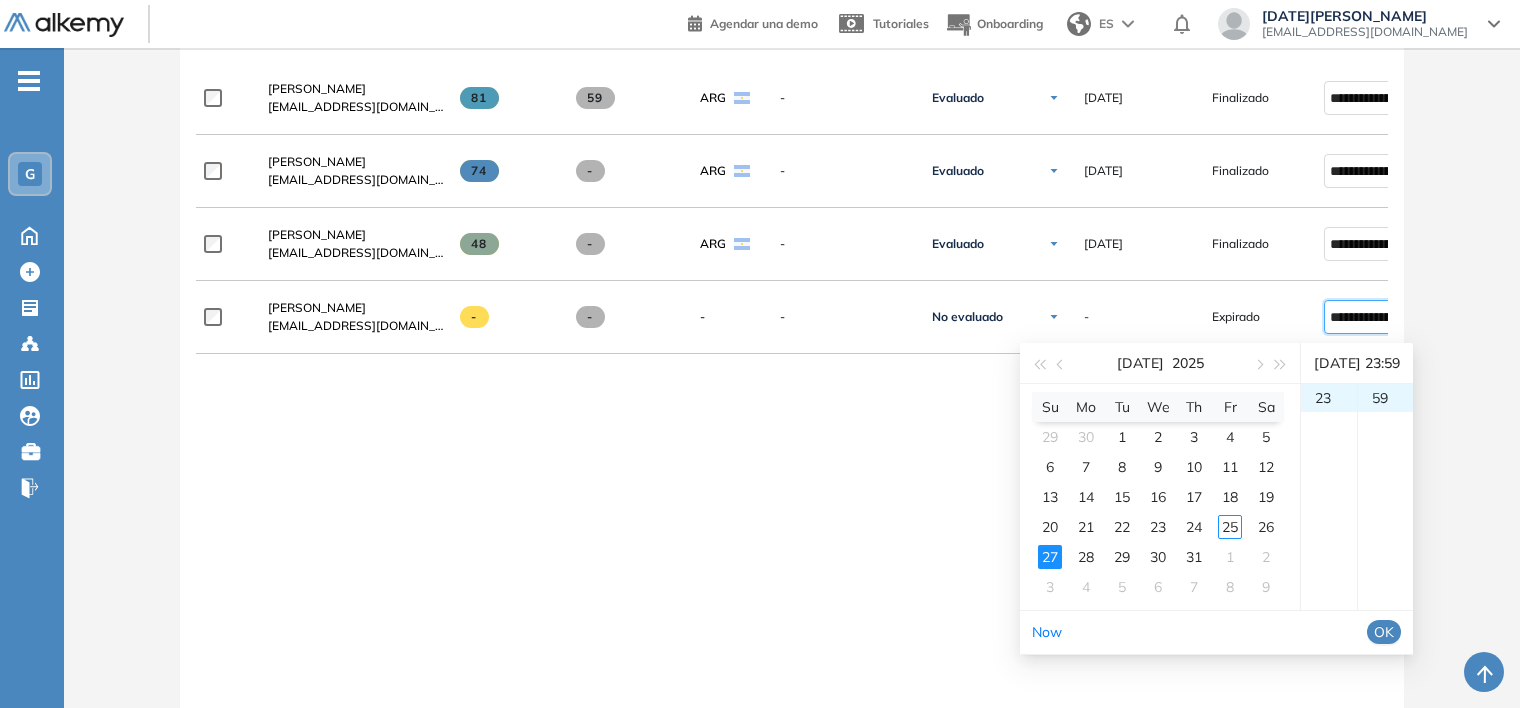 click on "OK" at bounding box center (1384, 632) 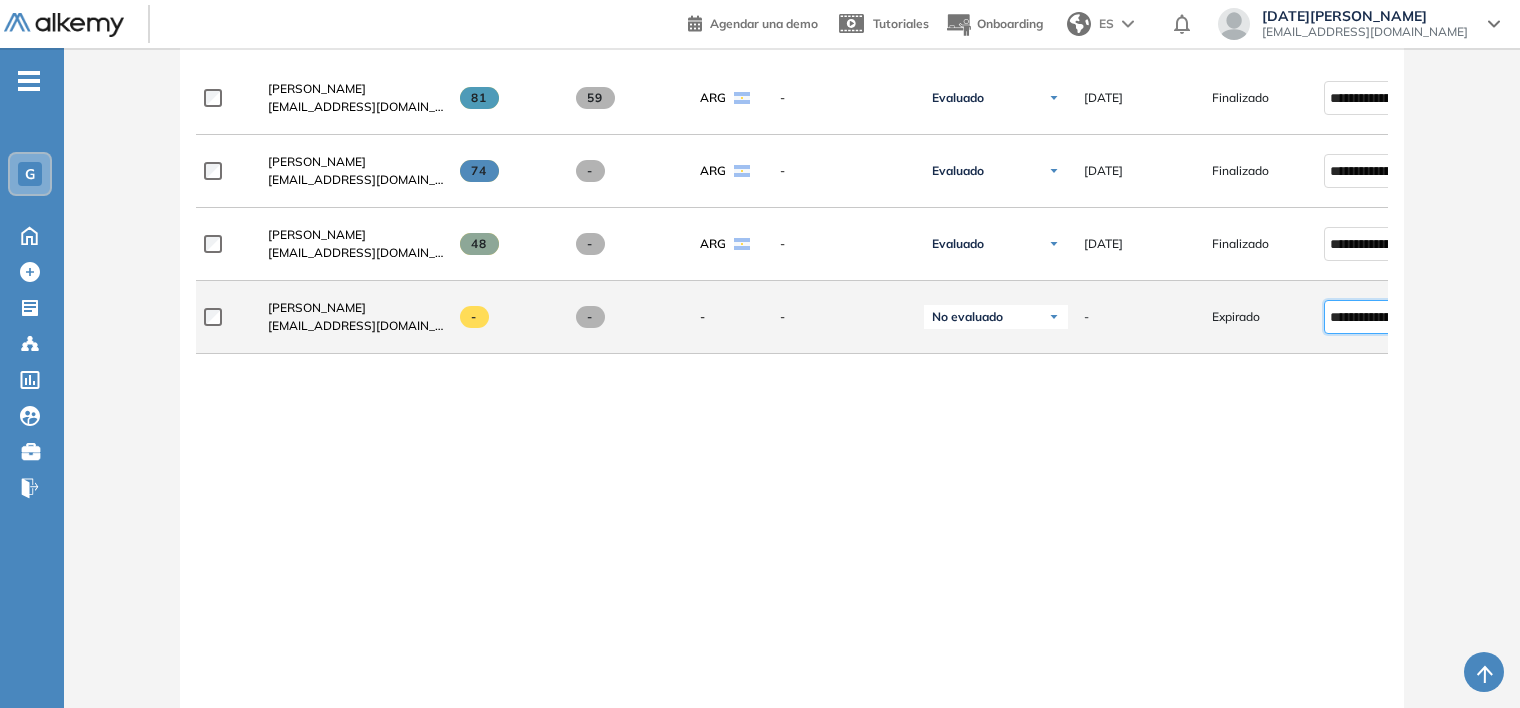 type on "**********" 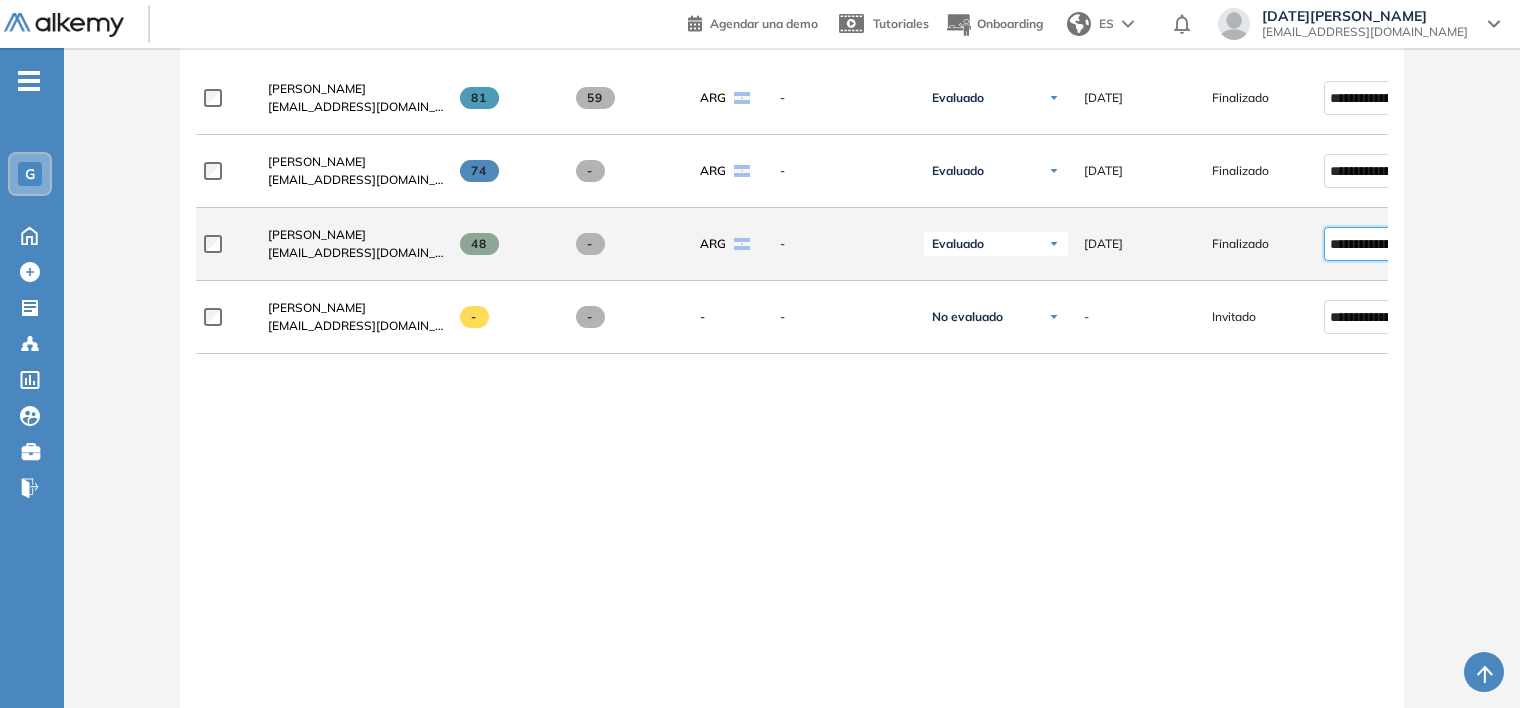 click on "**********" at bounding box center (1371, 244) 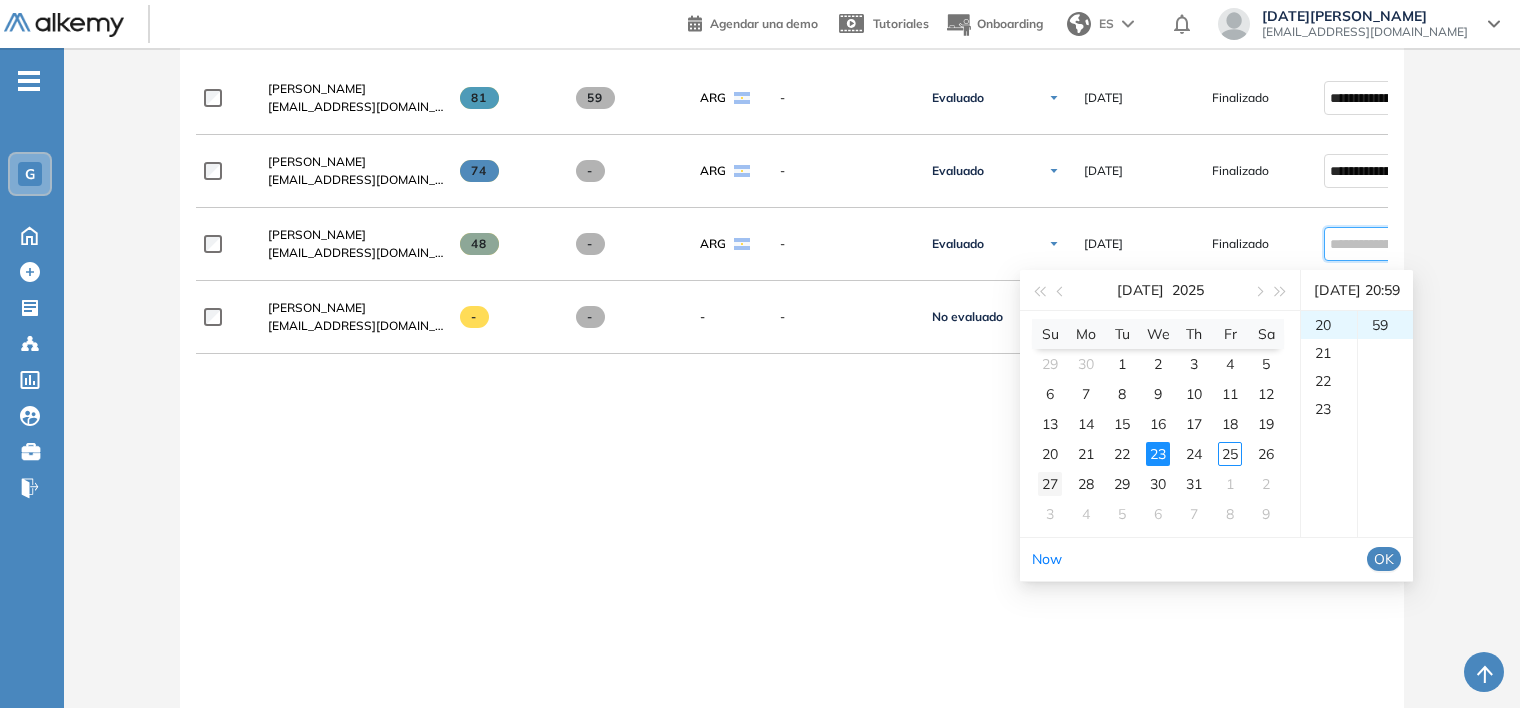 click on "27" at bounding box center (1050, 484) 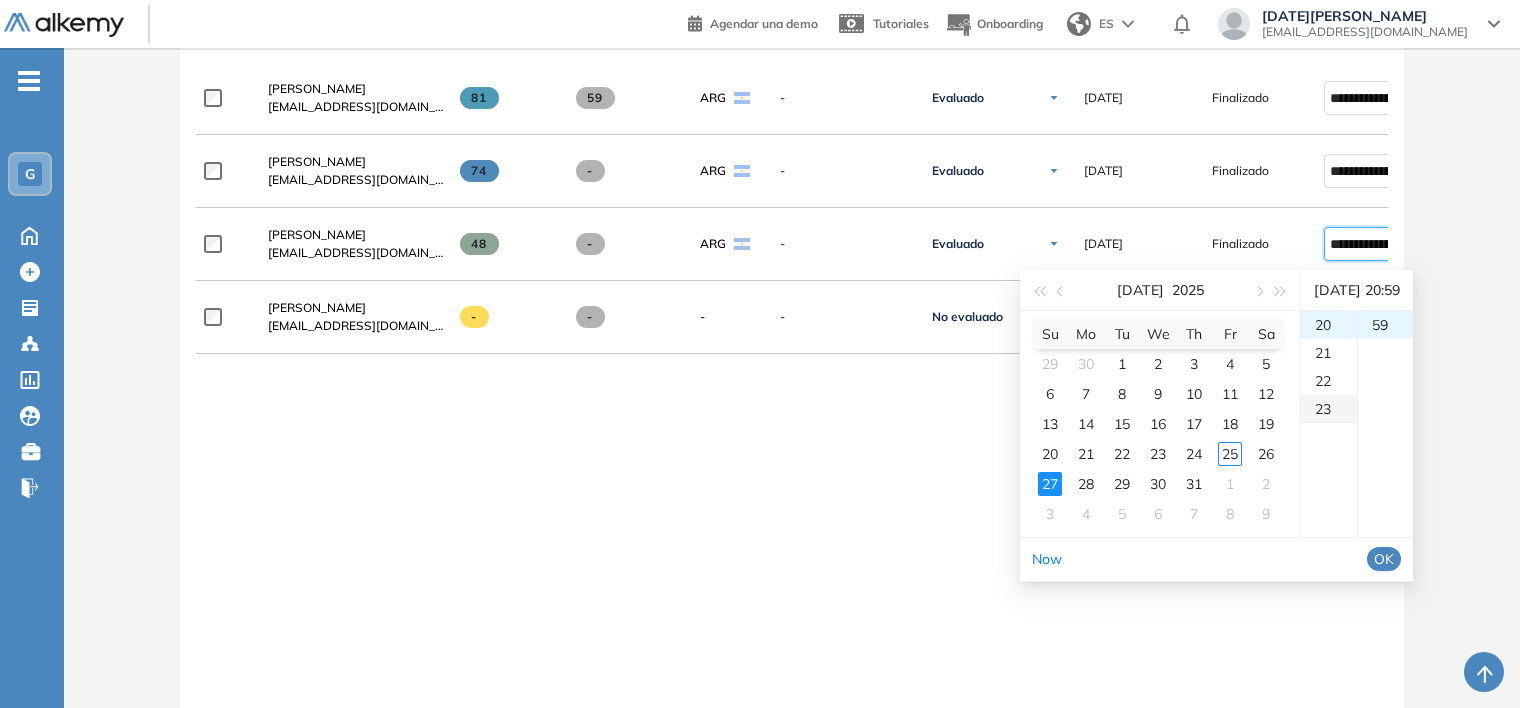 click on "23" at bounding box center (1329, 409) 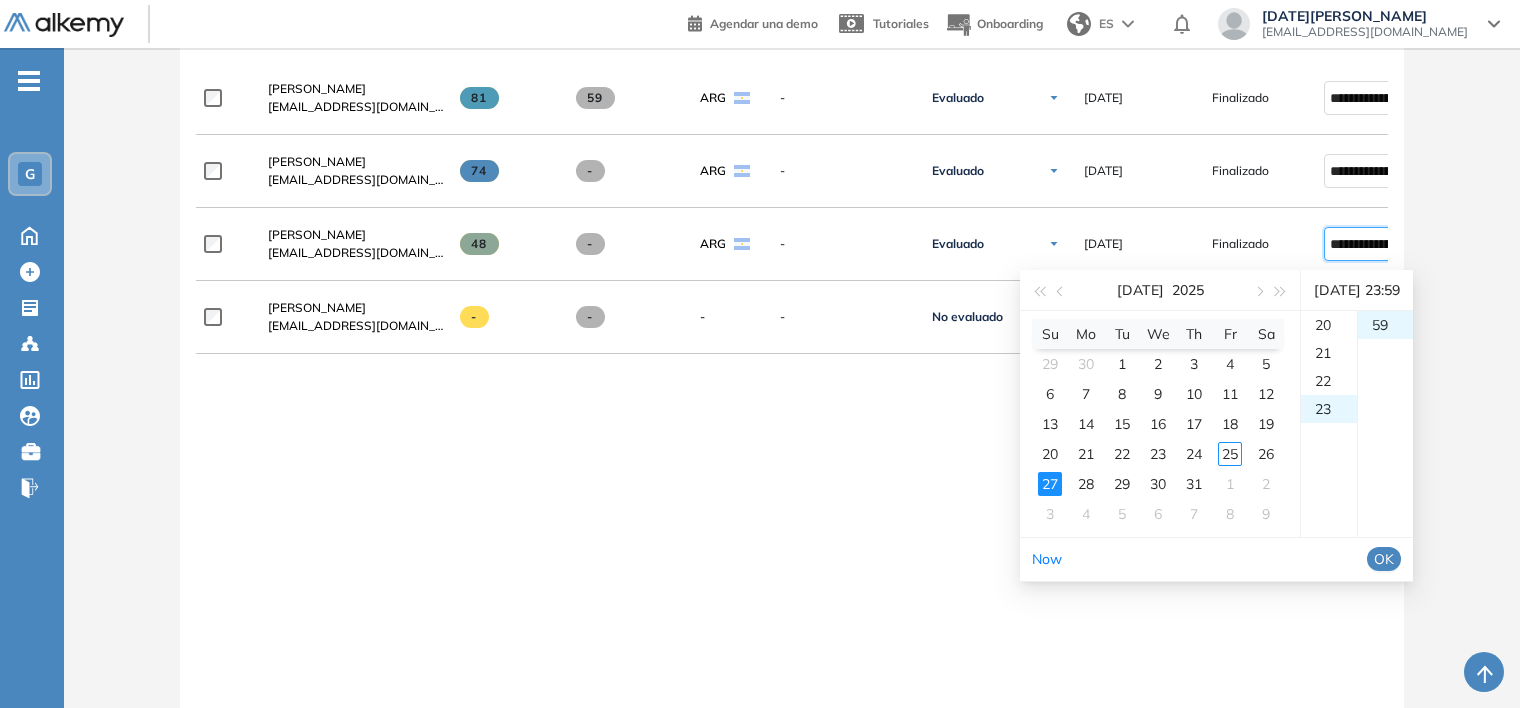 scroll, scrollTop: 644, scrollLeft: 0, axis: vertical 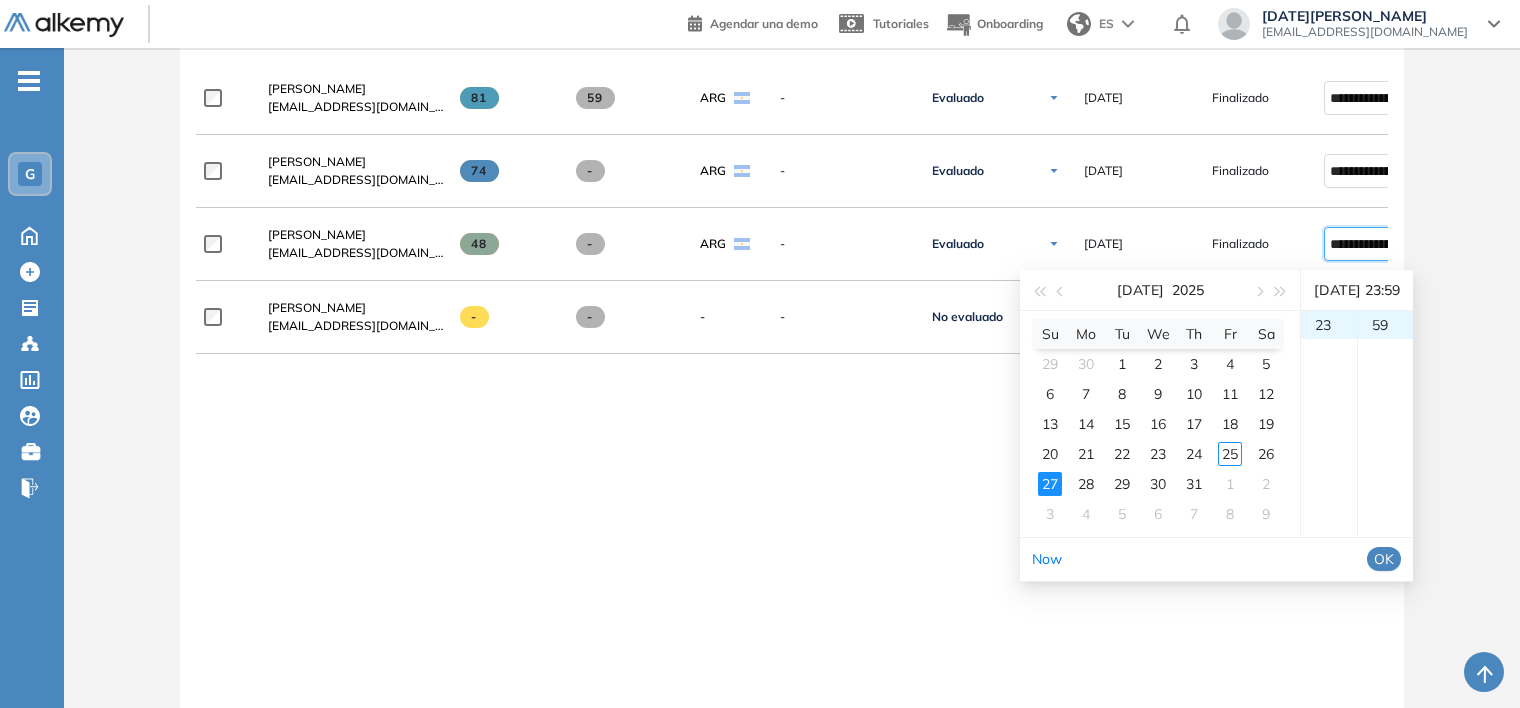 click on "OK" at bounding box center [1384, 559] 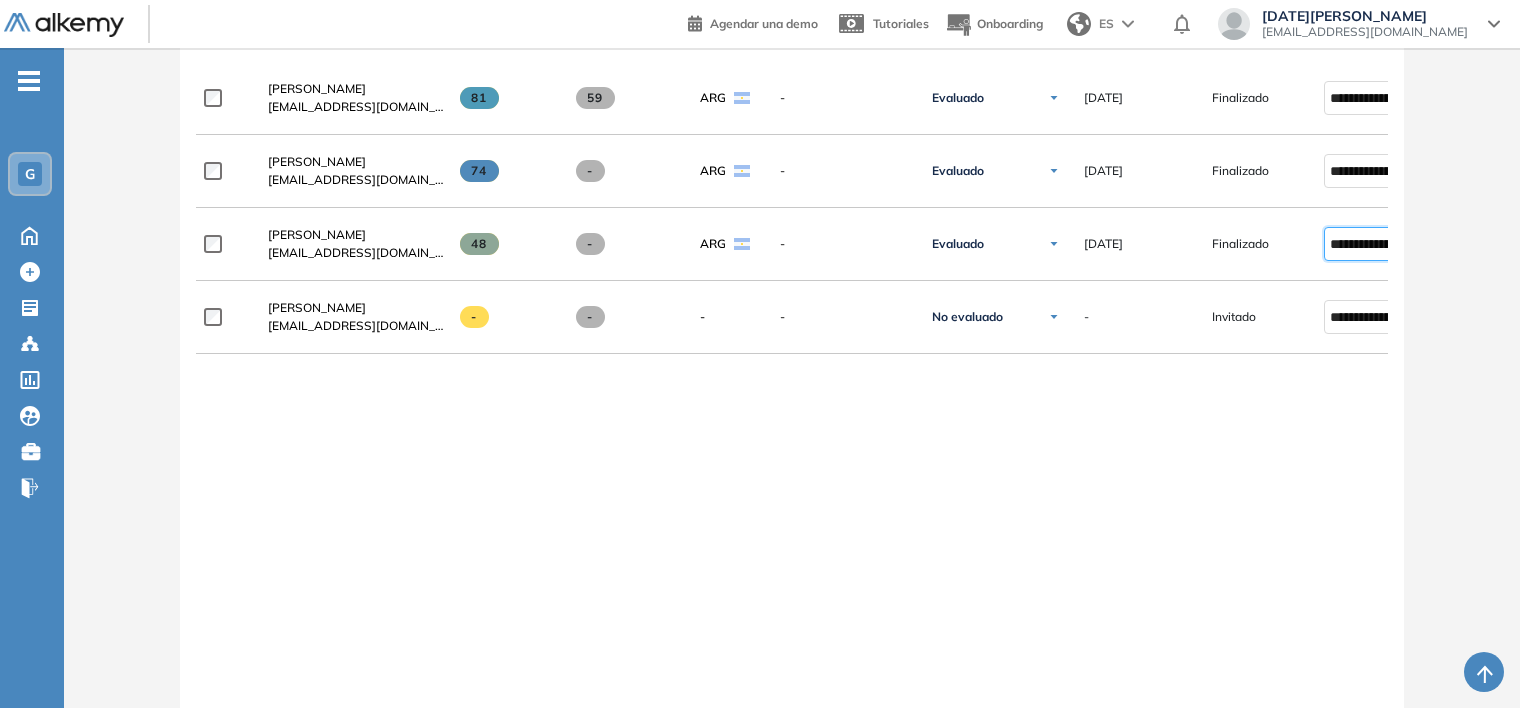 type on "**********" 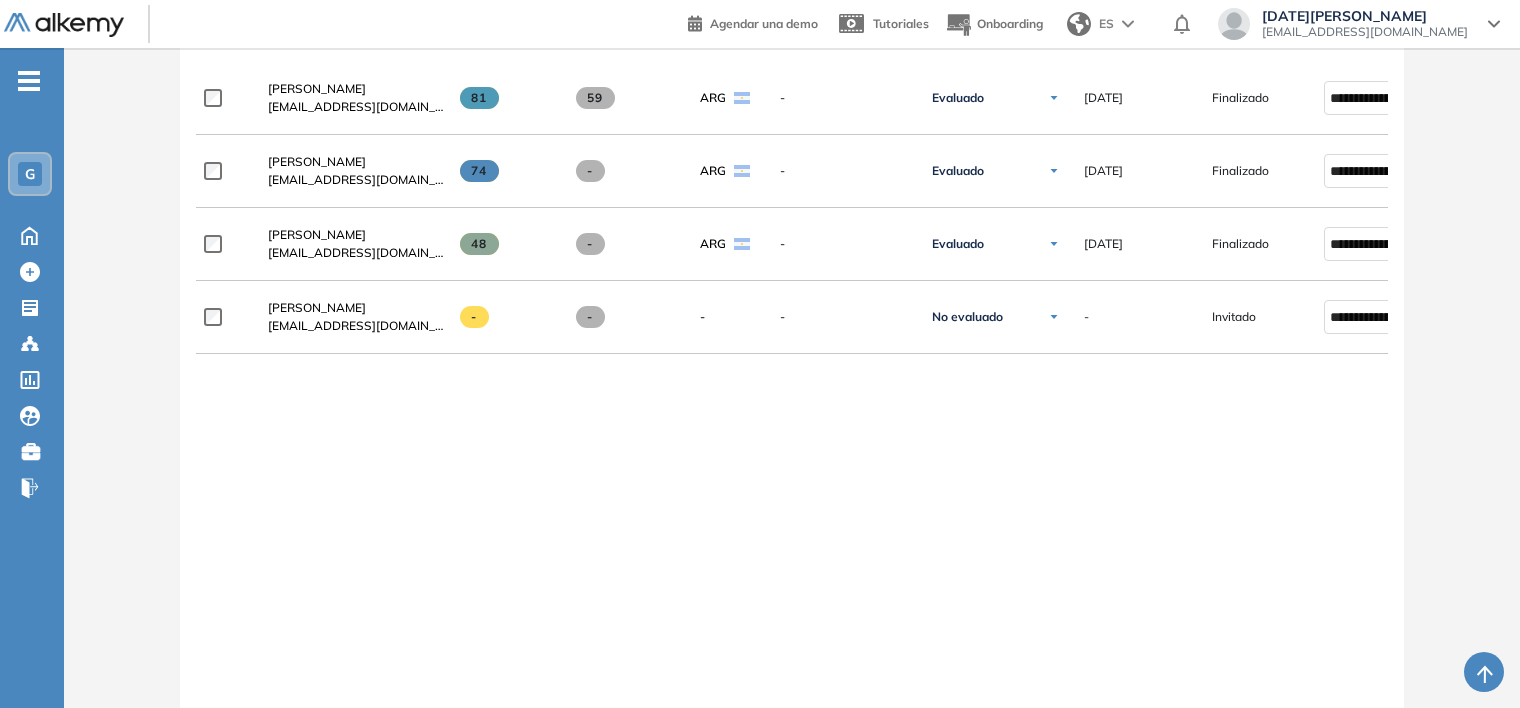 click on "**********" at bounding box center [792, 376] 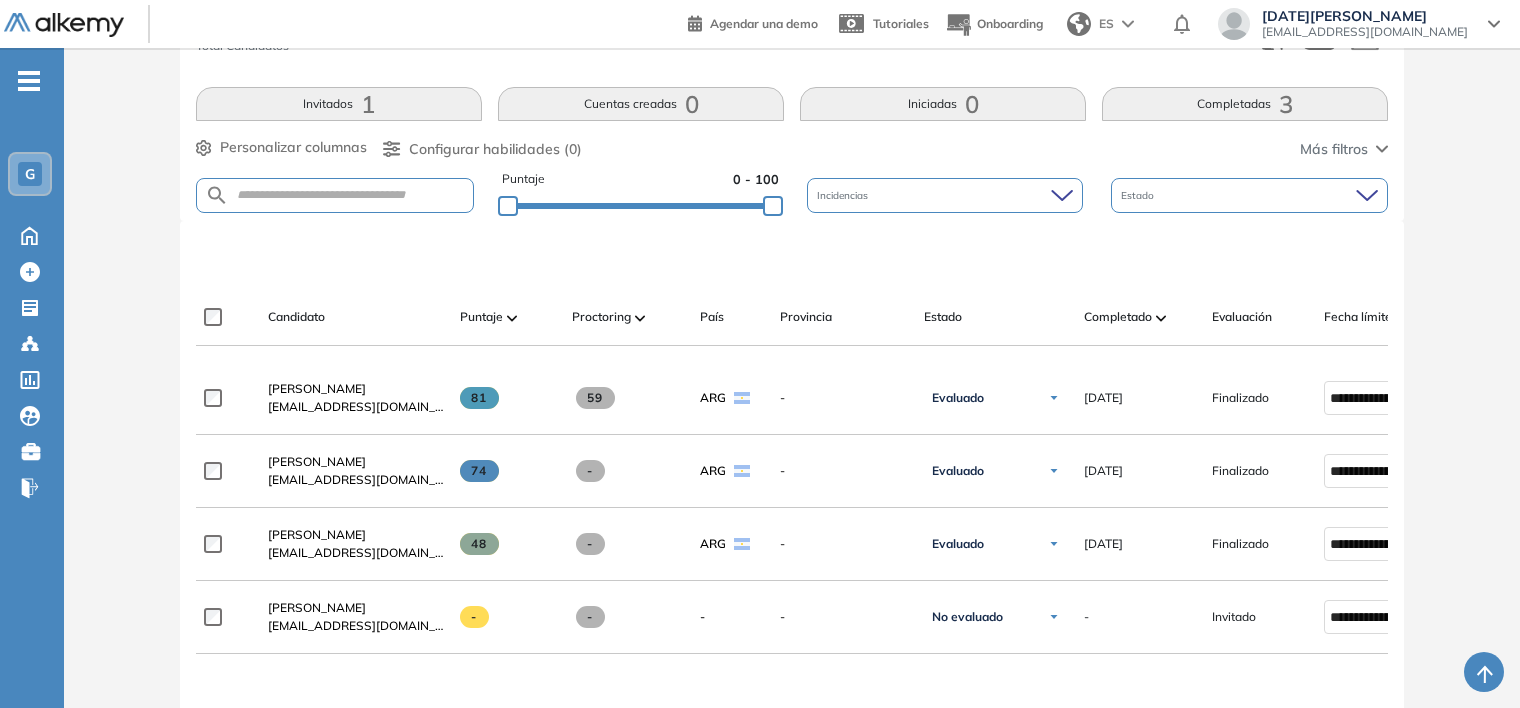scroll, scrollTop: 400, scrollLeft: 0, axis: vertical 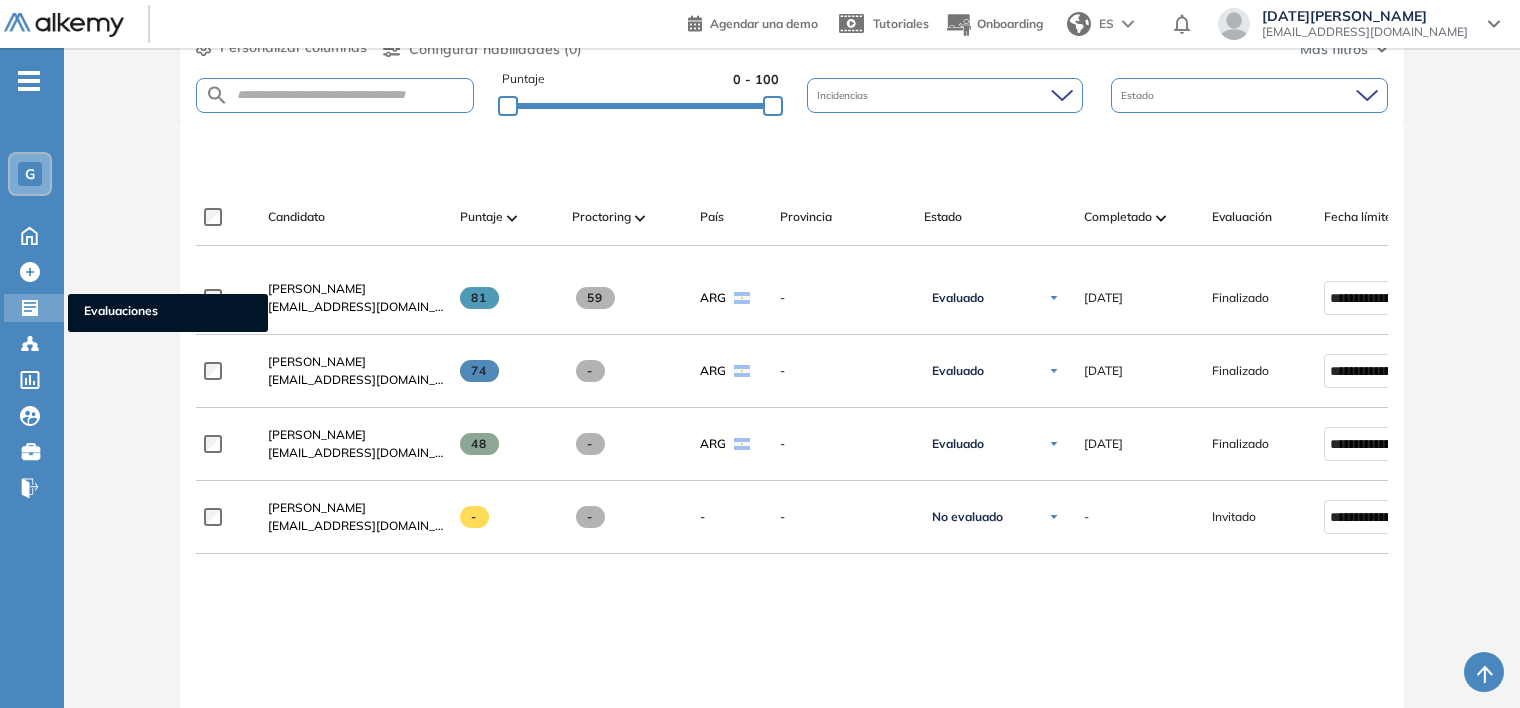 click 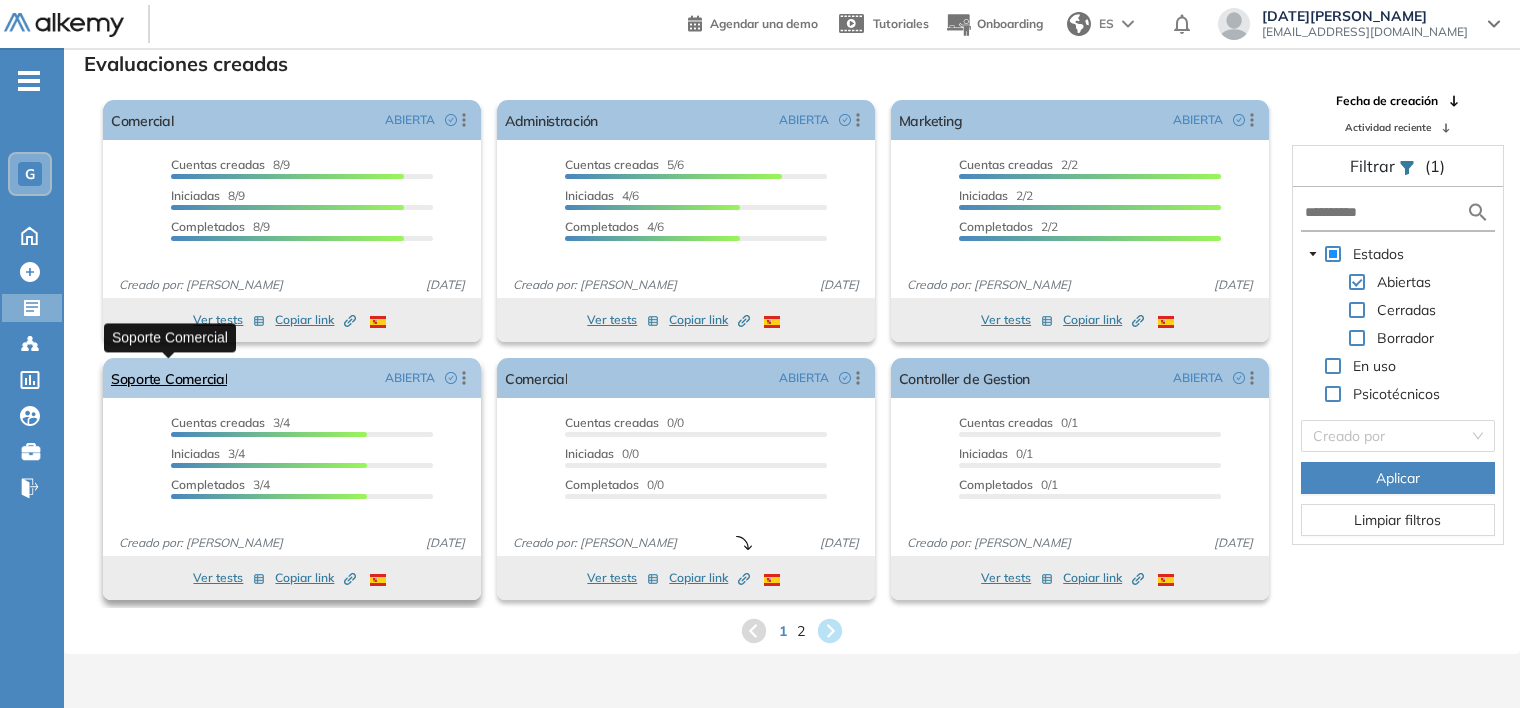 click on "Soporte Comercial" at bounding box center [169, 378] 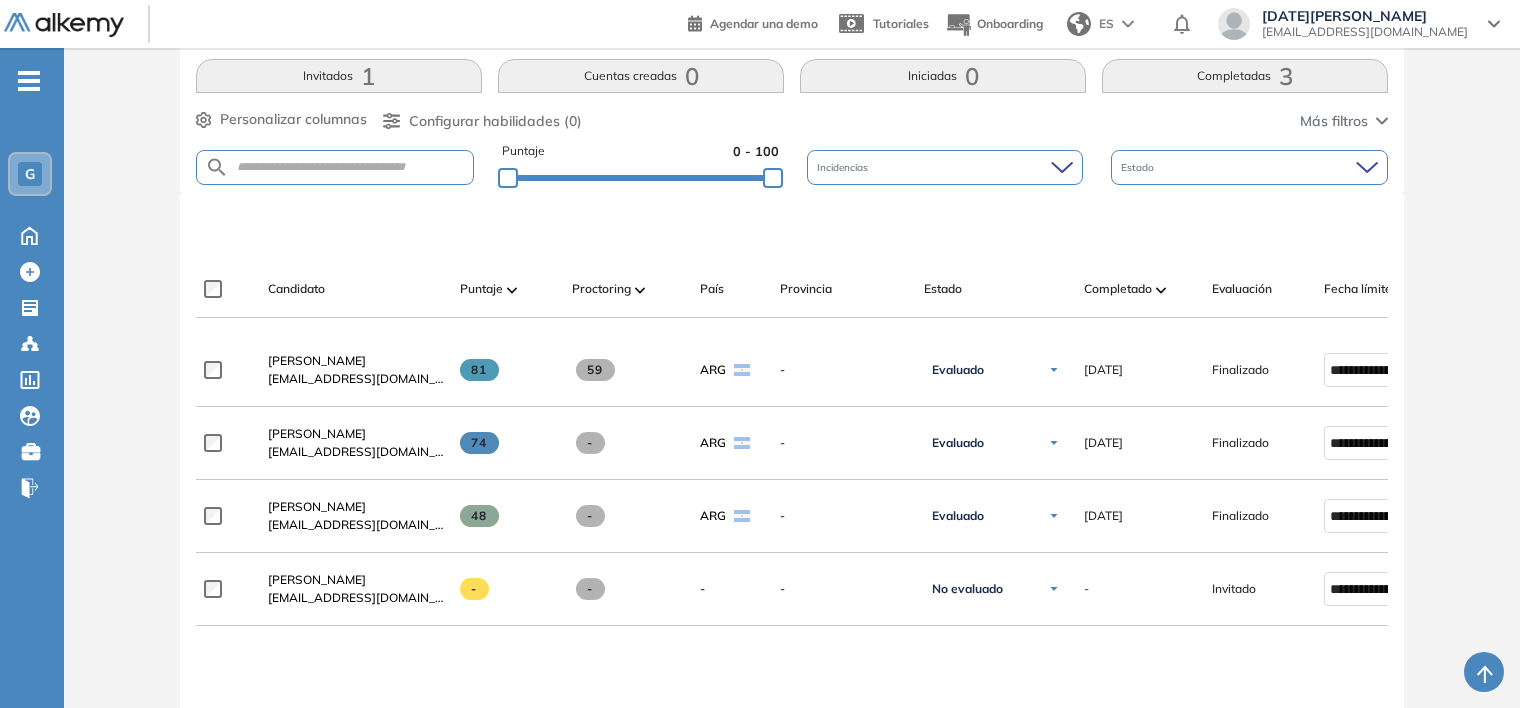 scroll, scrollTop: 400, scrollLeft: 0, axis: vertical 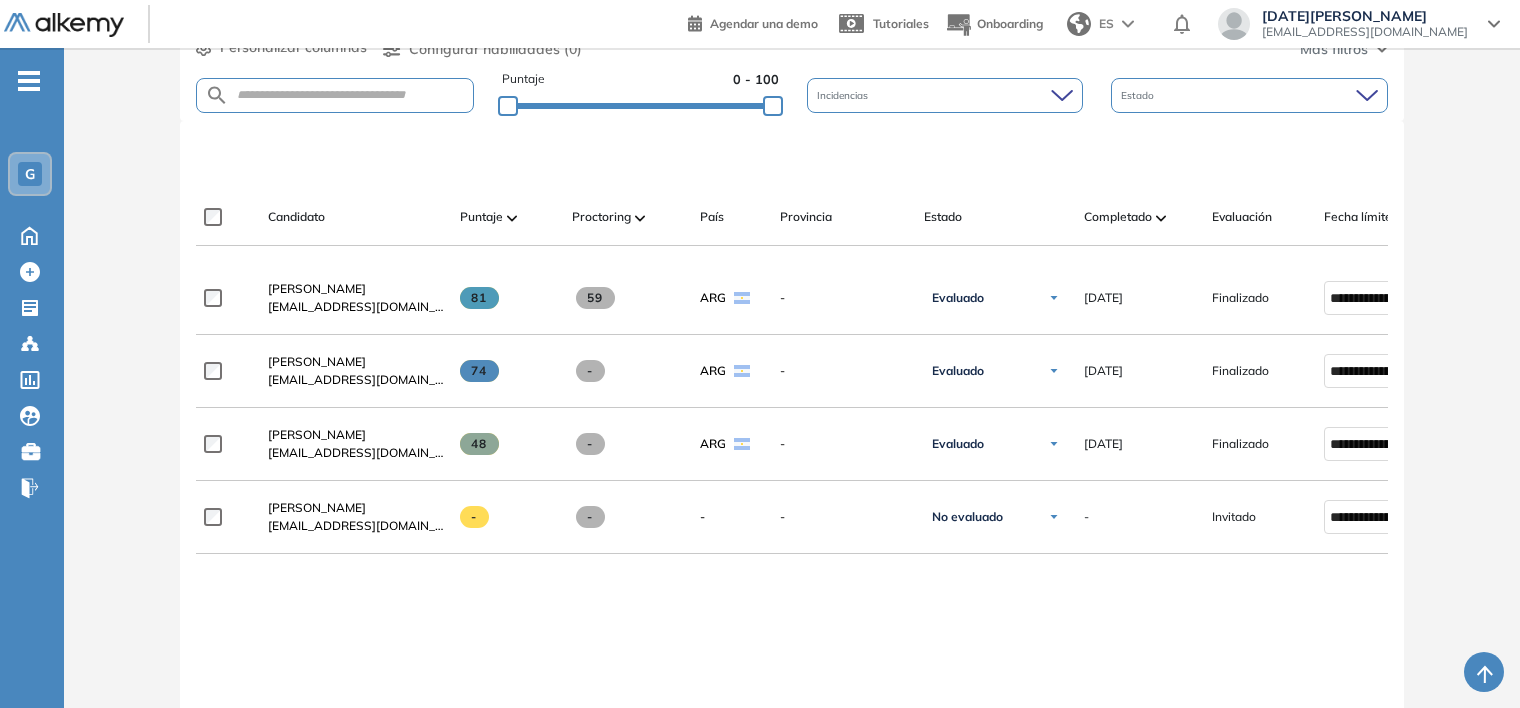 click on "**********" at bounding box center [792, 576] 